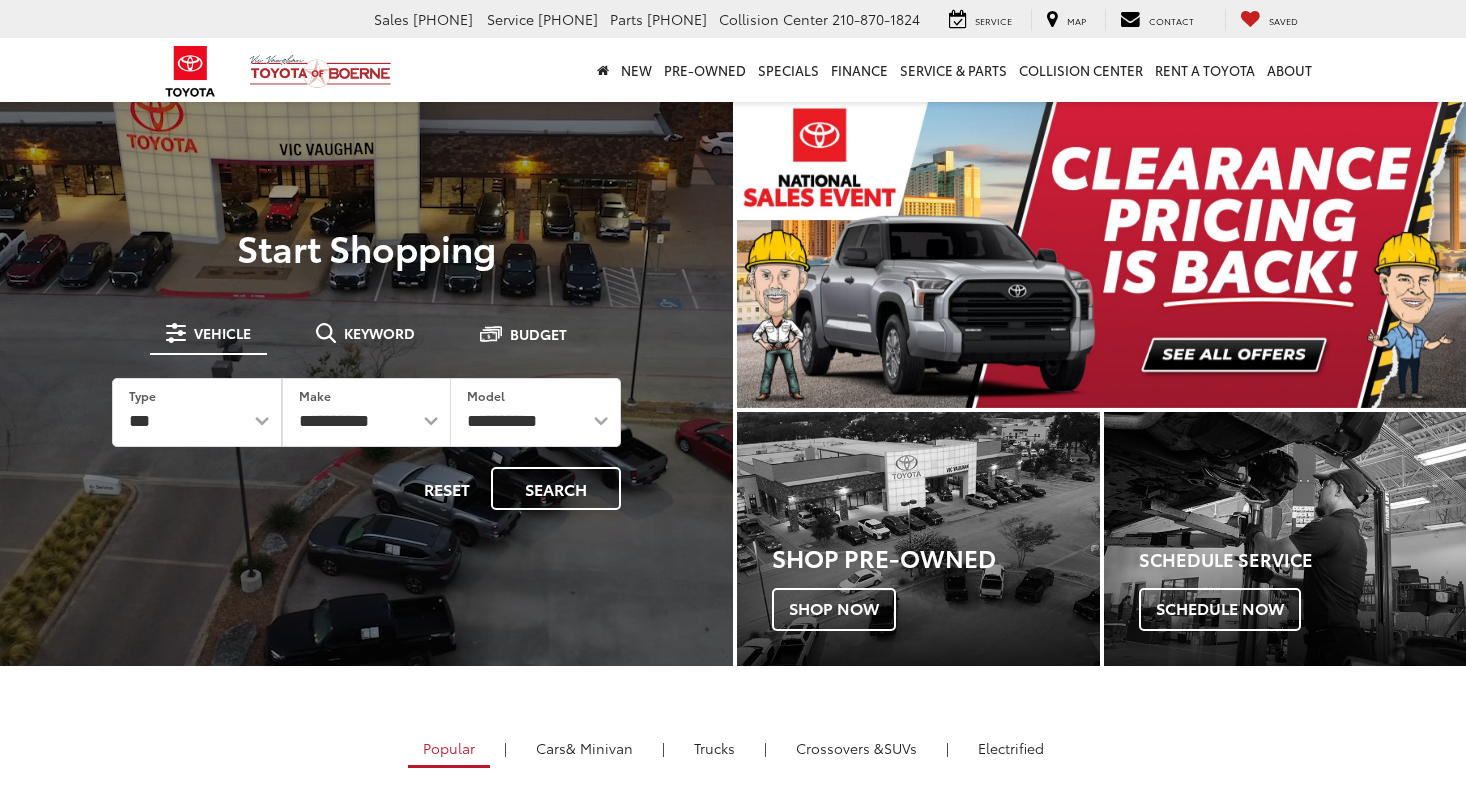 scroll, scrollTop: 0, scrollLeft: 0, axis: both 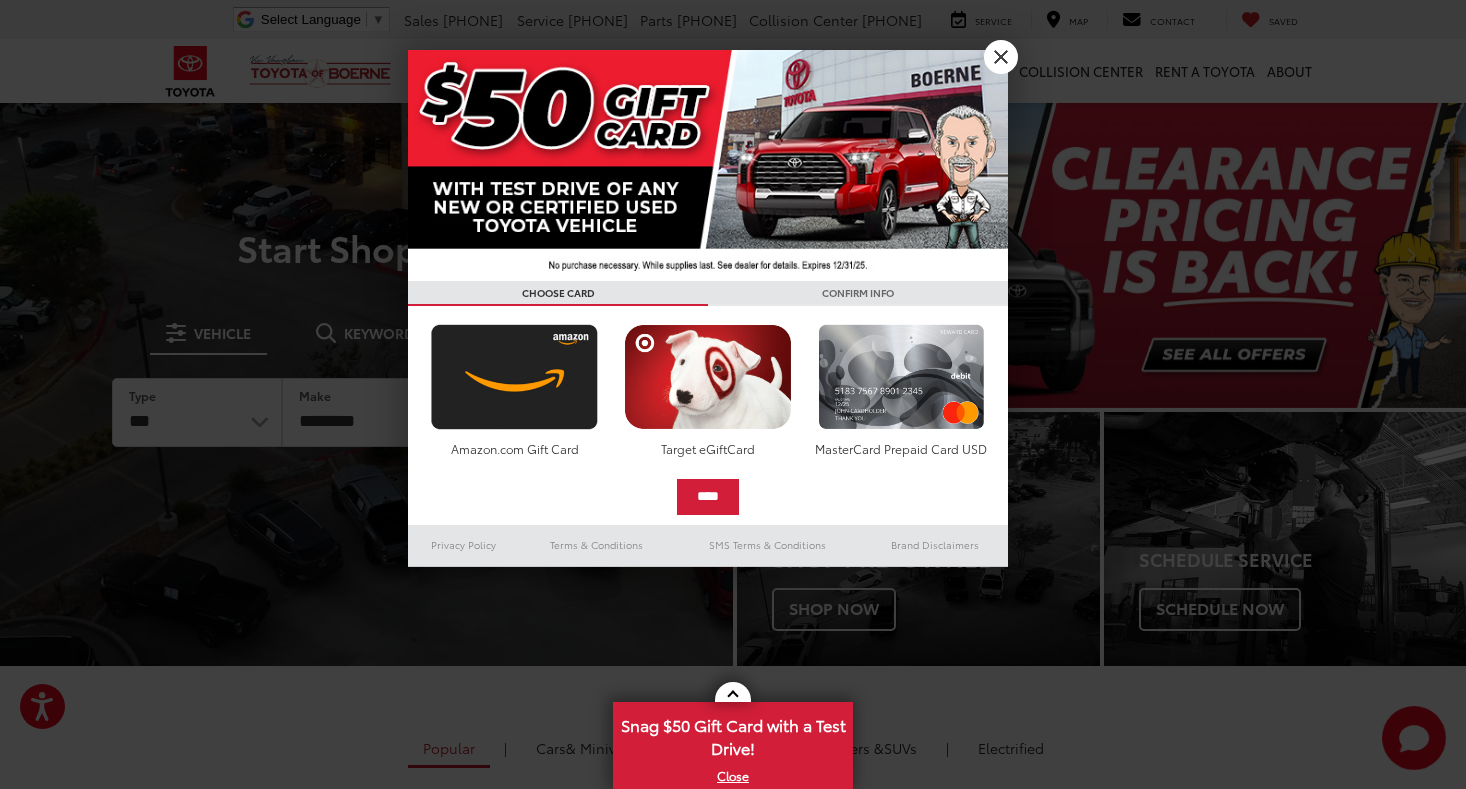 click on "X" at bounding box center [1001, 57] 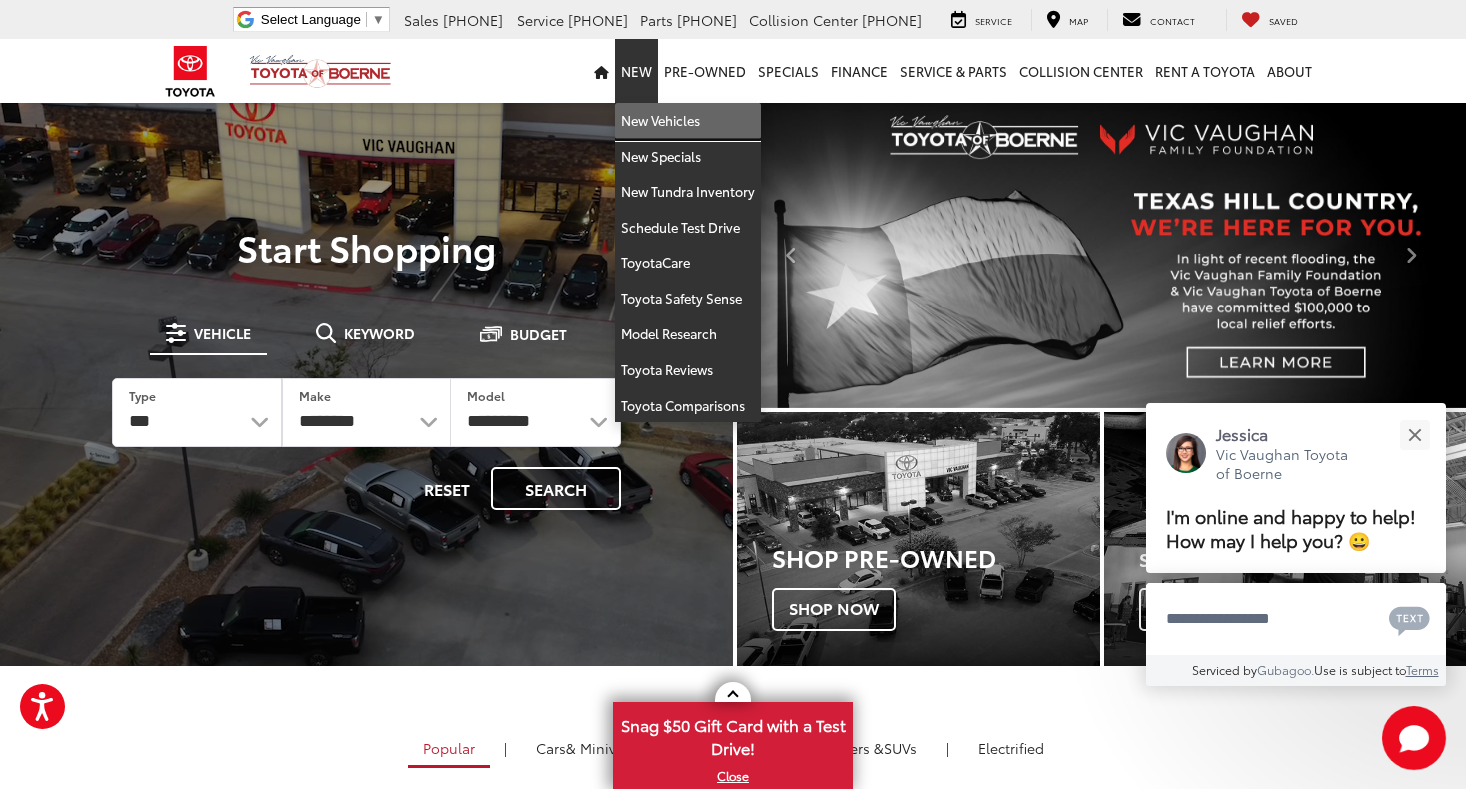 click on "New Vehicles" at bounding box center (688, 121) 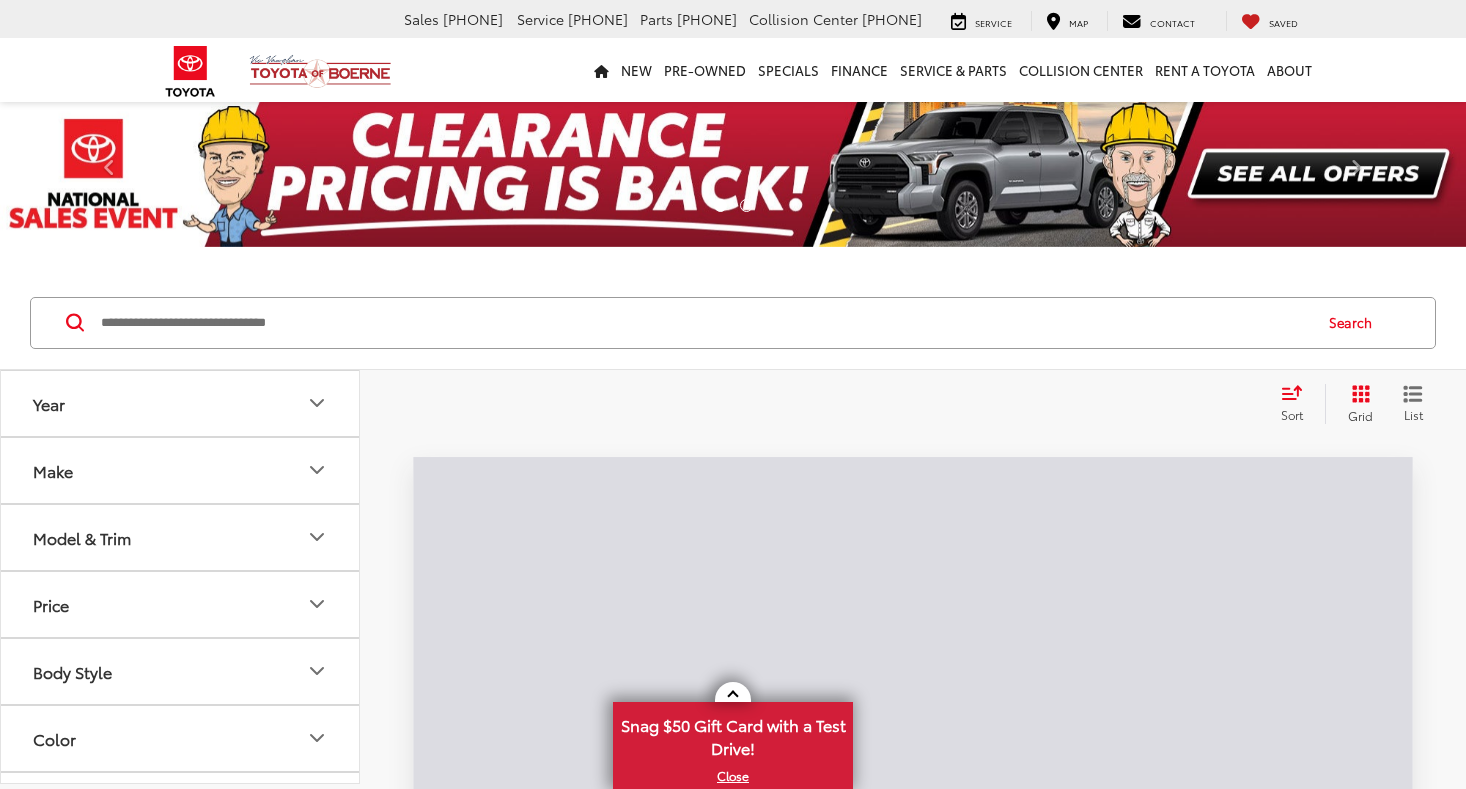 scroll, scrollTop: 0, scrollLeft: 0, axis: both 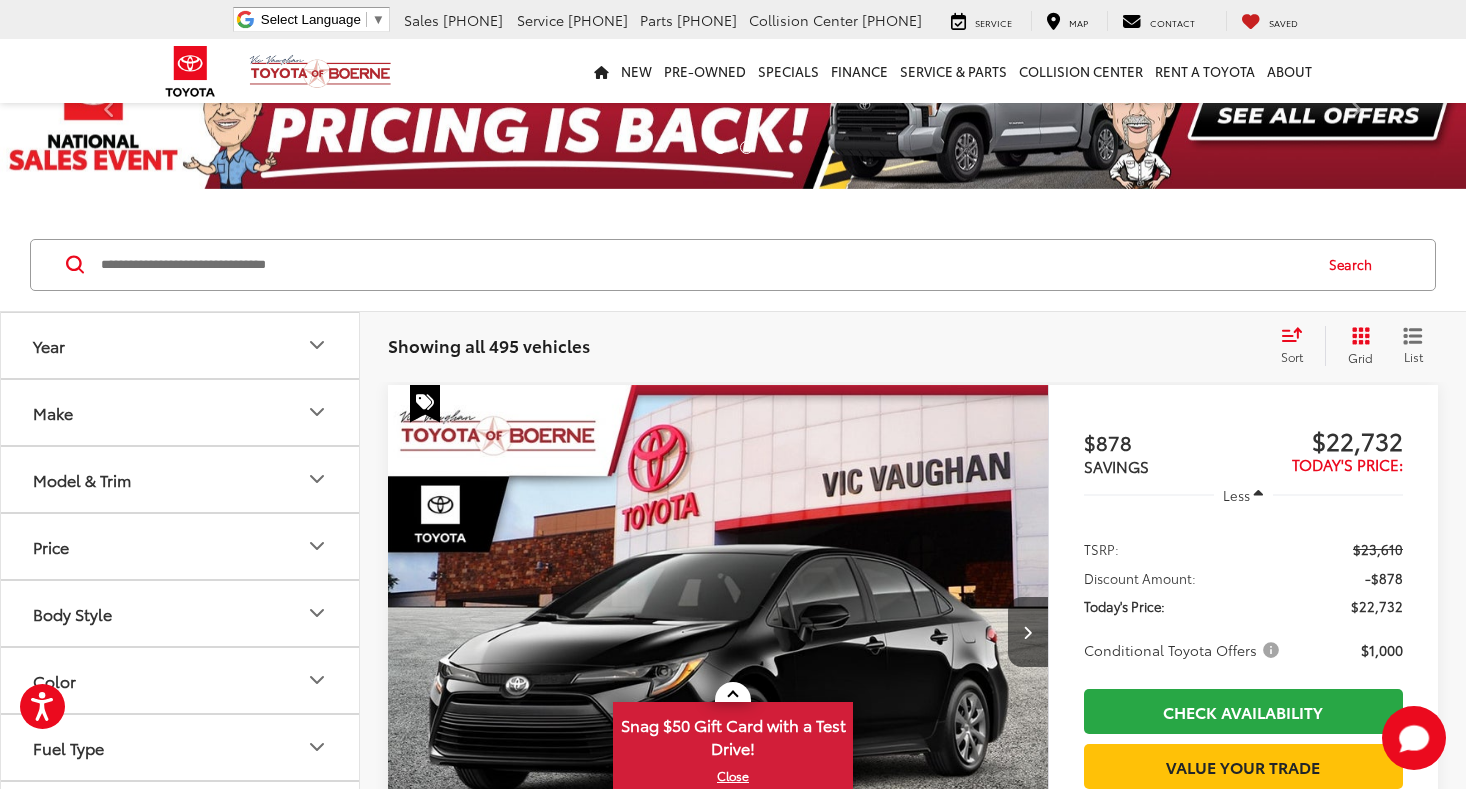 click 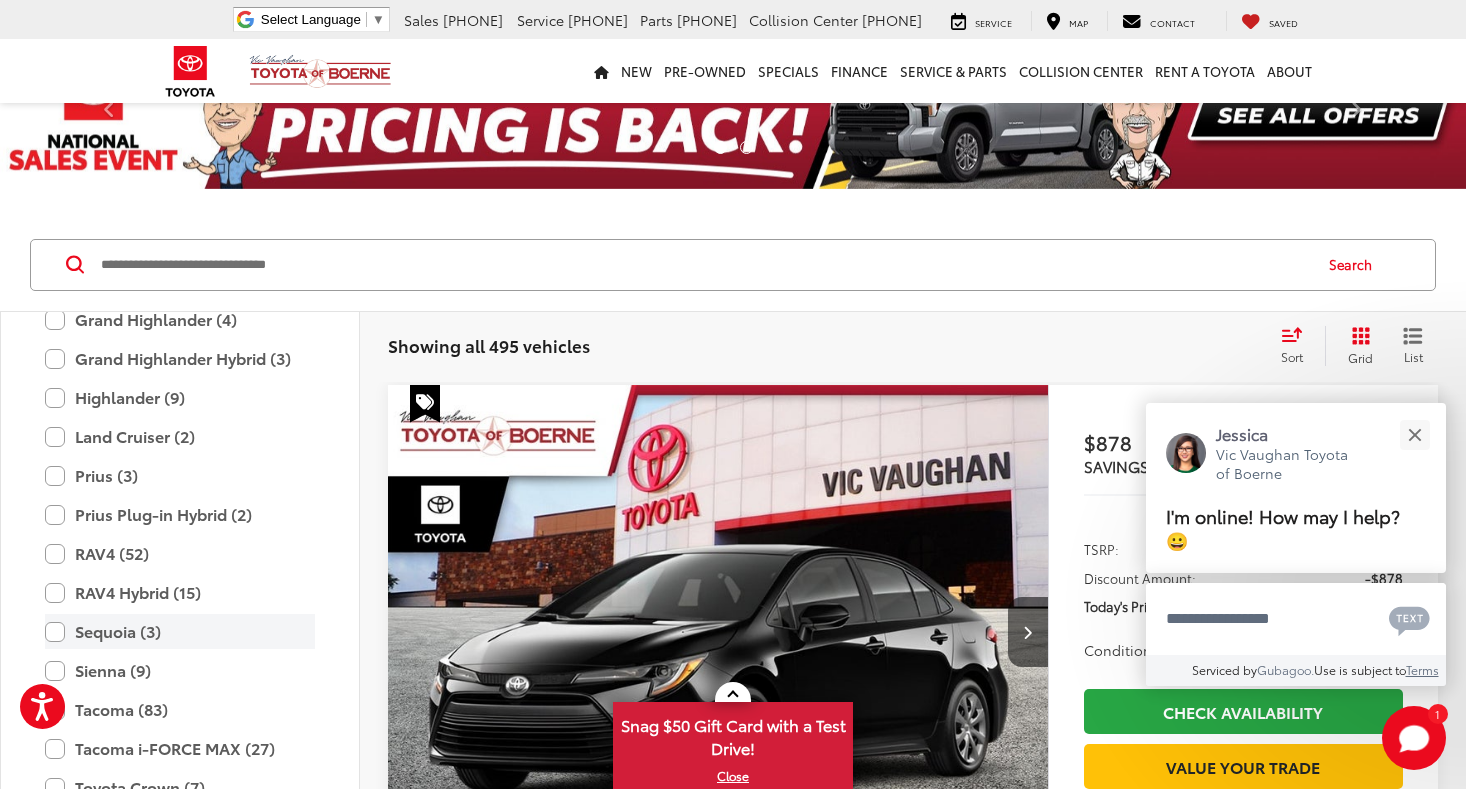 scroll, scrollTop: 714, scrollLeft: 0, axis: vertical 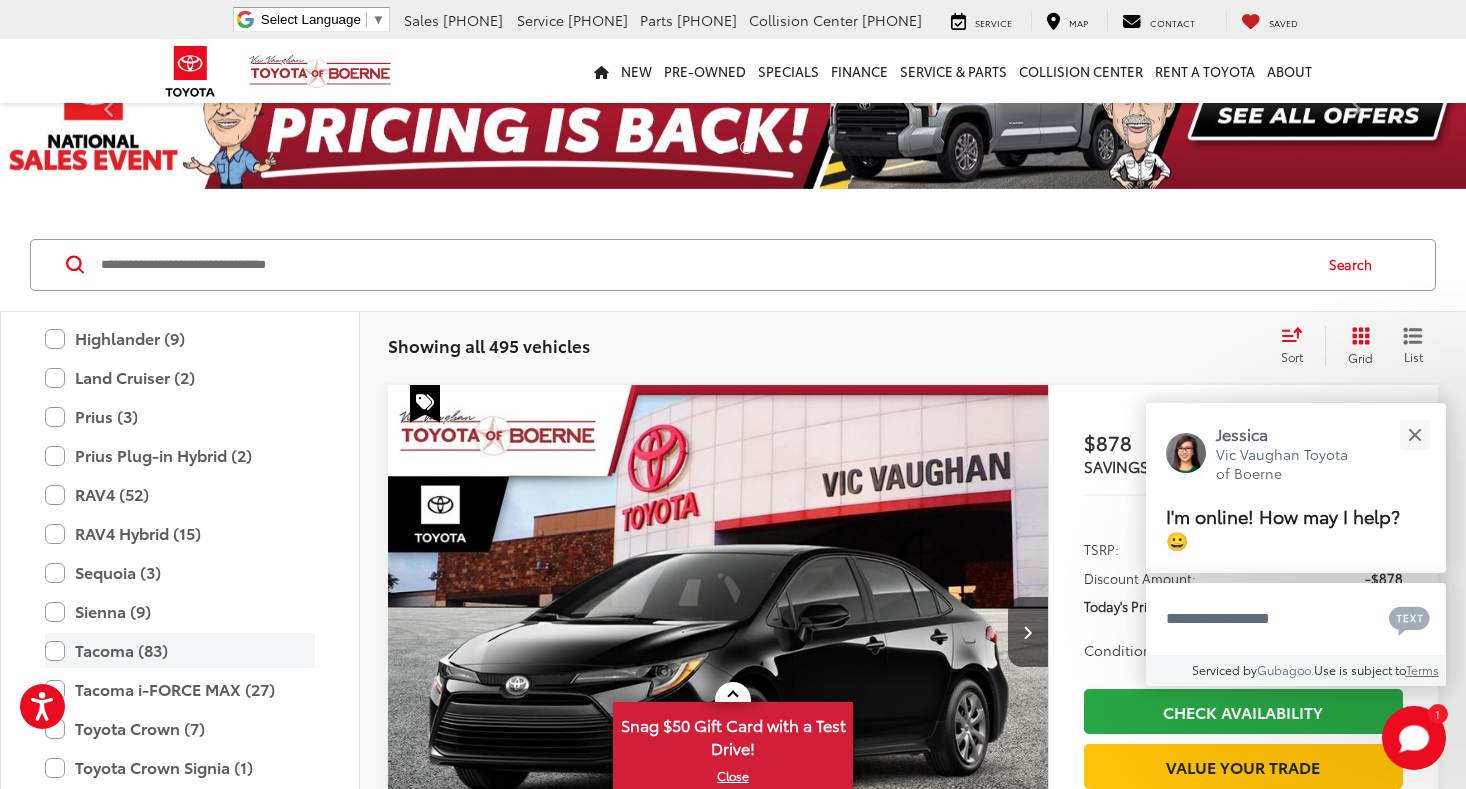 click on "Tacoma (83)" at bounding box center (180, 650) 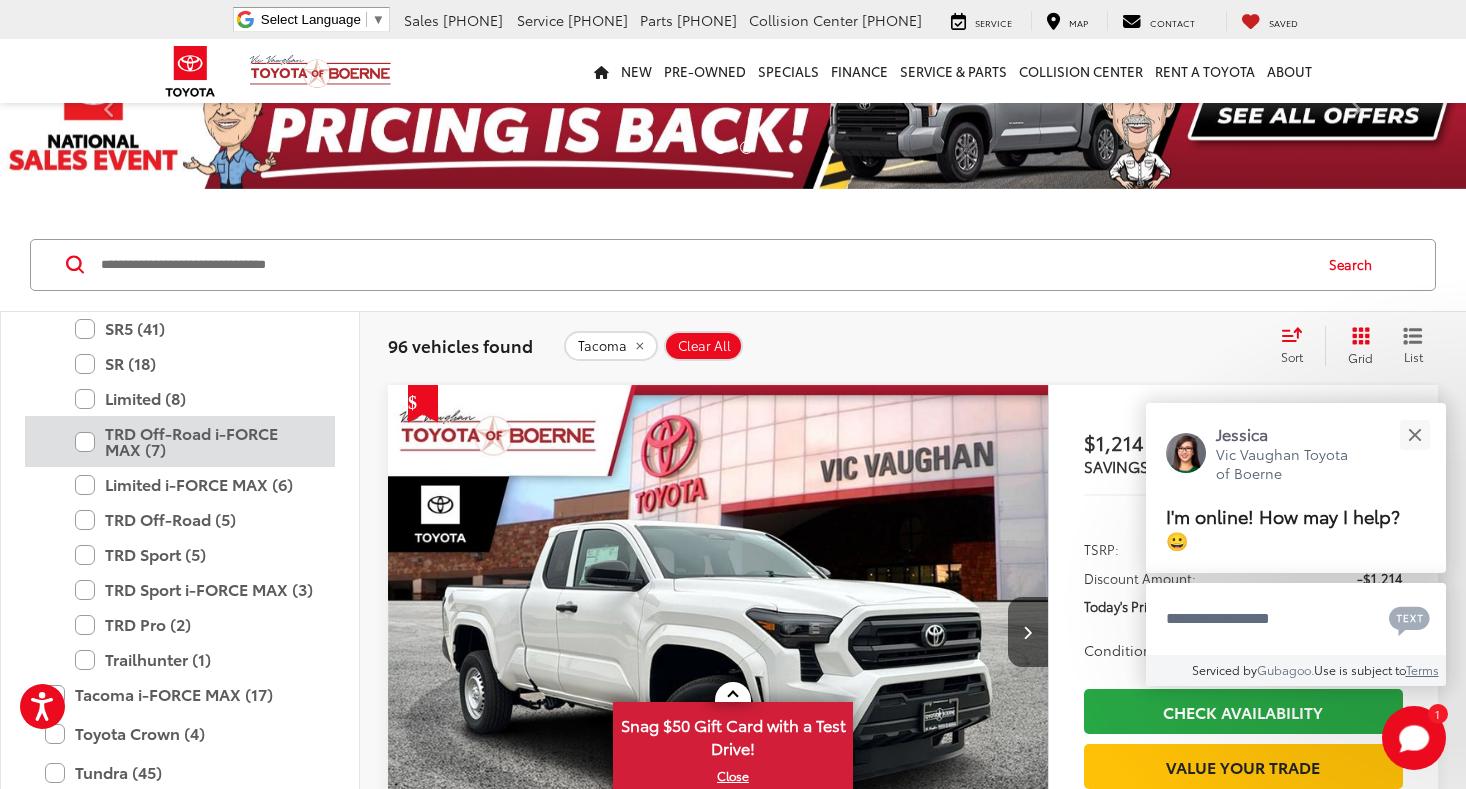 scroll, scrollTop: 1169, scrollLeft: 0, axis: vertical 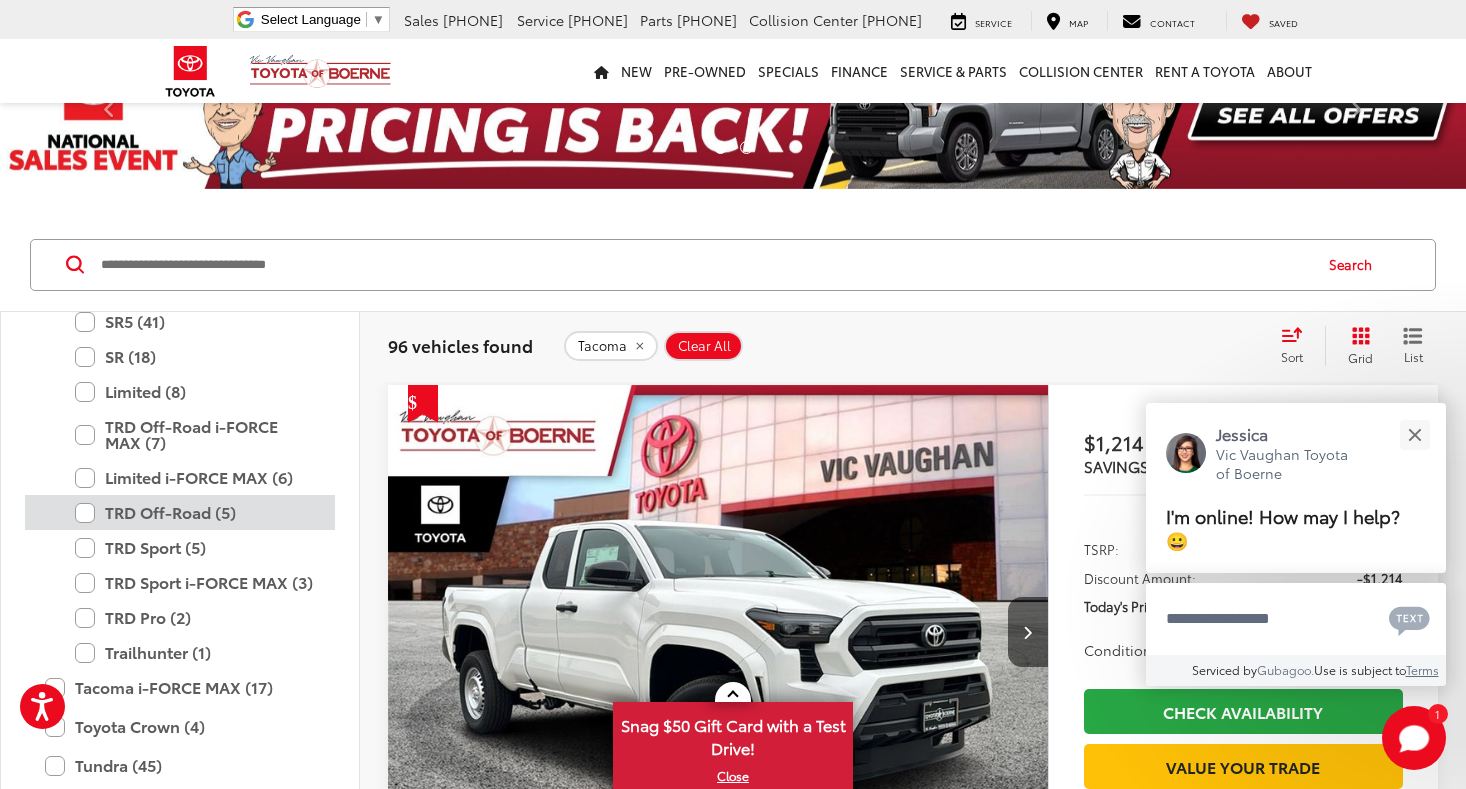 click on "TRD Off-Road (5)" at bounding box center [195, 512] 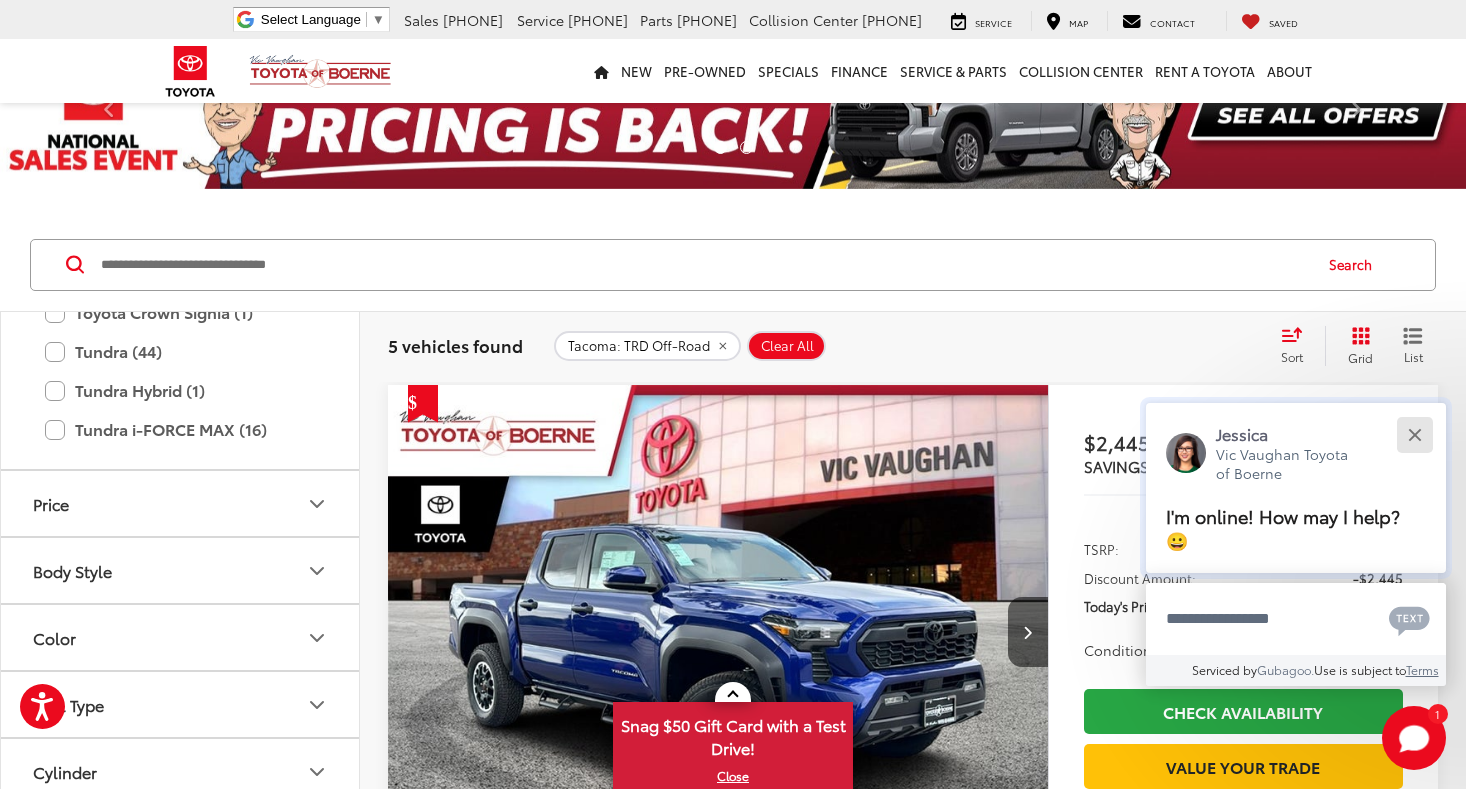 click at bounding box center (1414, 434) 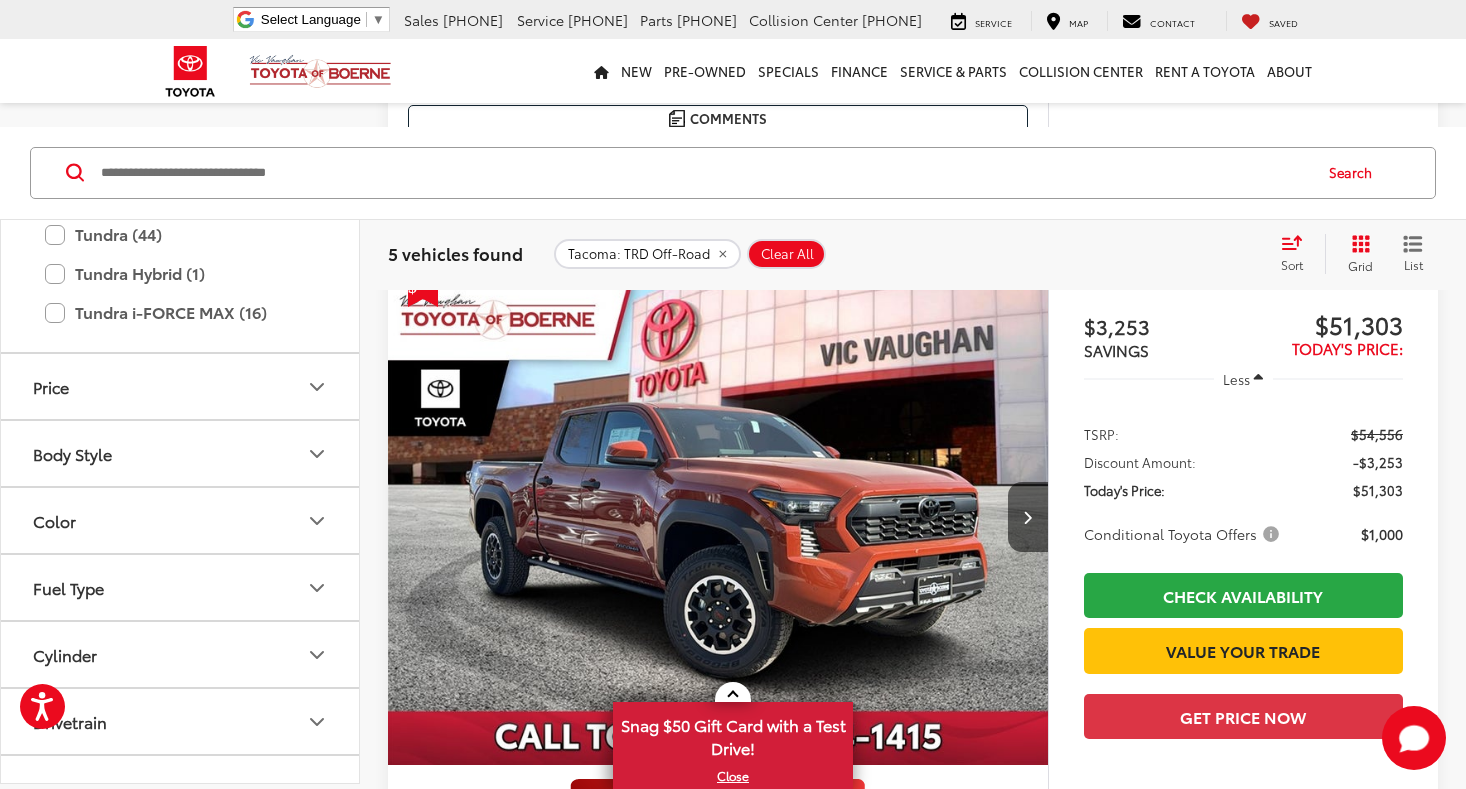 scroll, scrollTop: 3631, scrollLeft: 0, axis: vertical 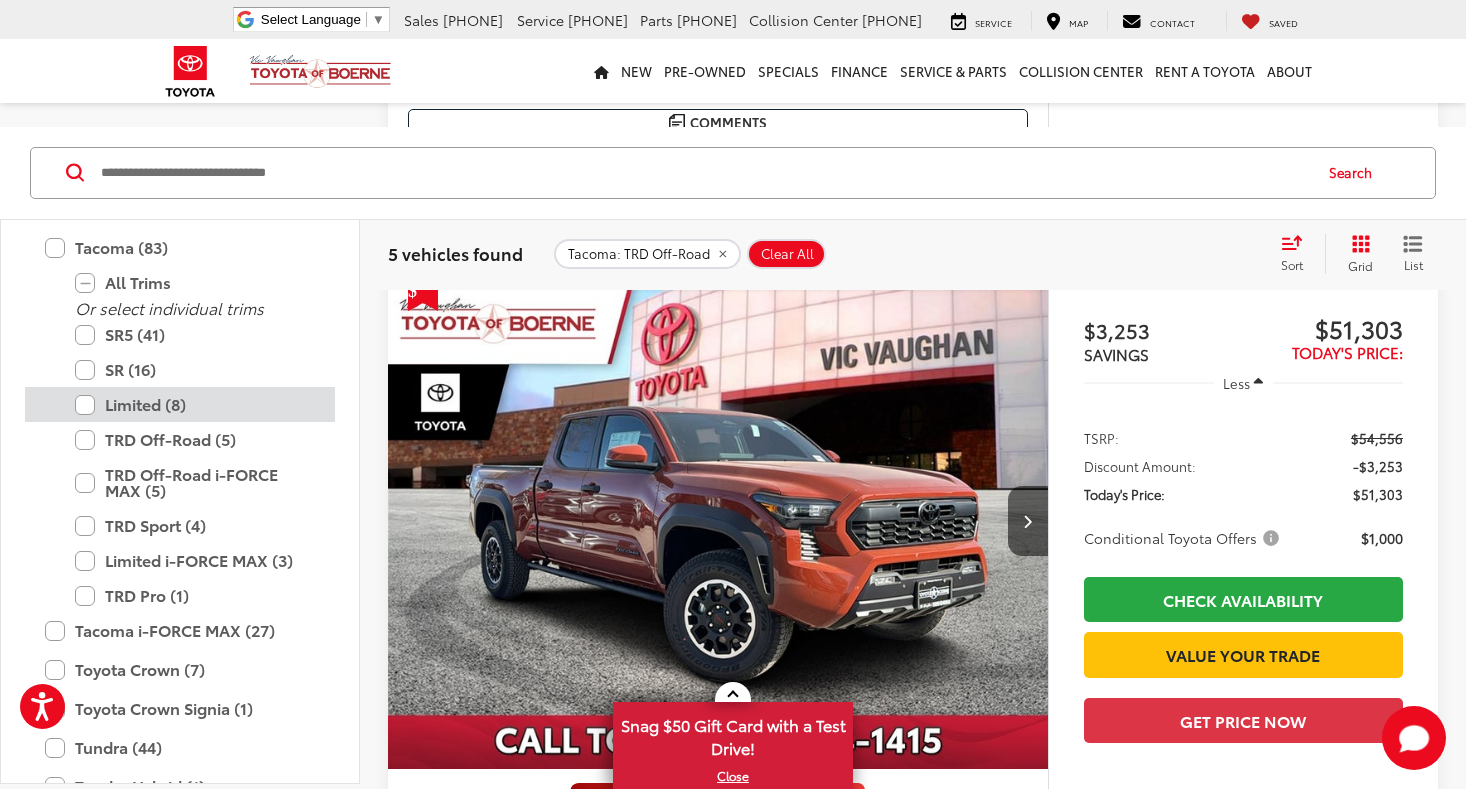 click on "Limited (8)" at bounding box center [195, 404] 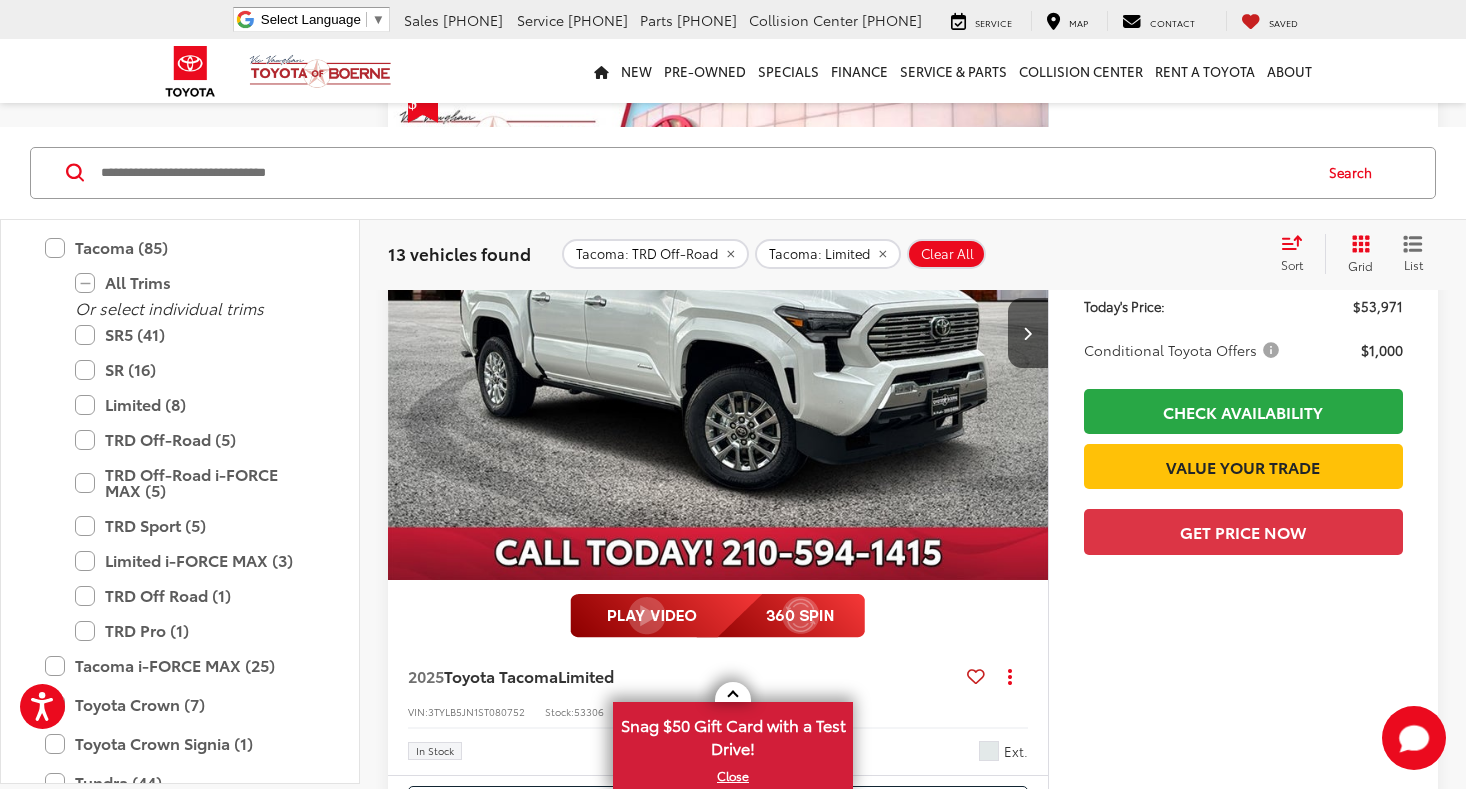 scroll, scrollTop: 8087, scrollLeft: 0, axis: vertical 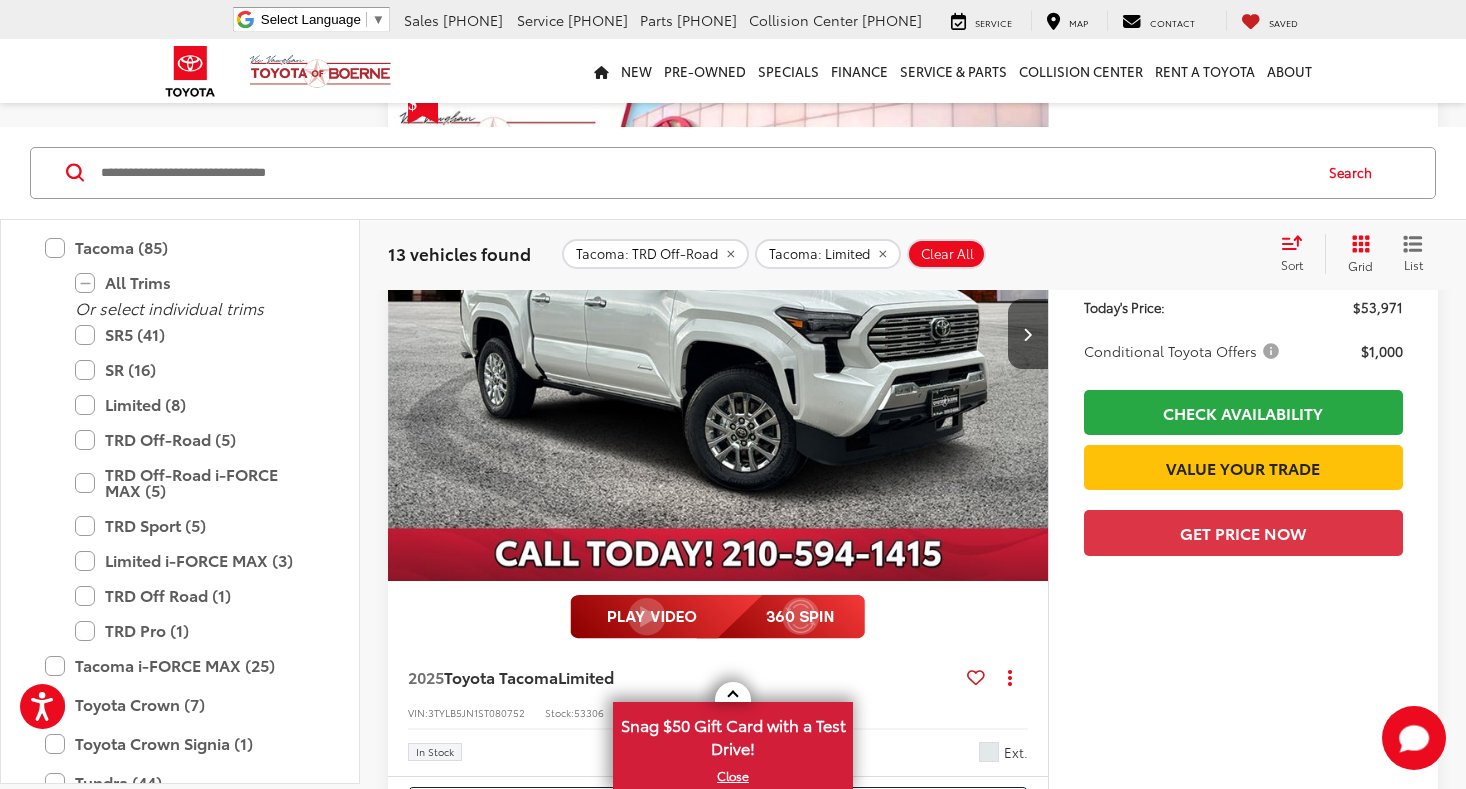 click at bounding box center [718, 334] 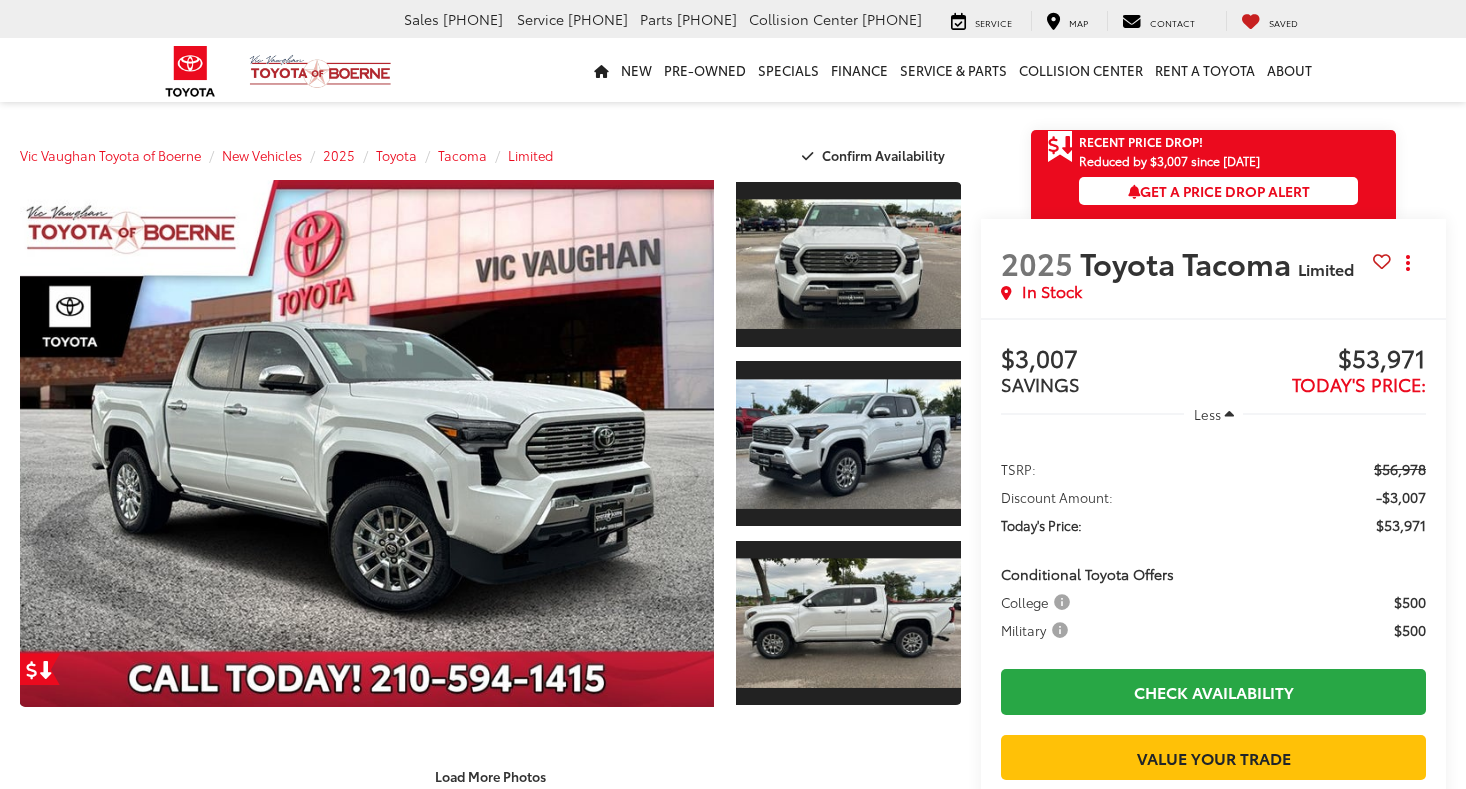scroll, scrollTop: 0, scrollLeft: 0, axis: both 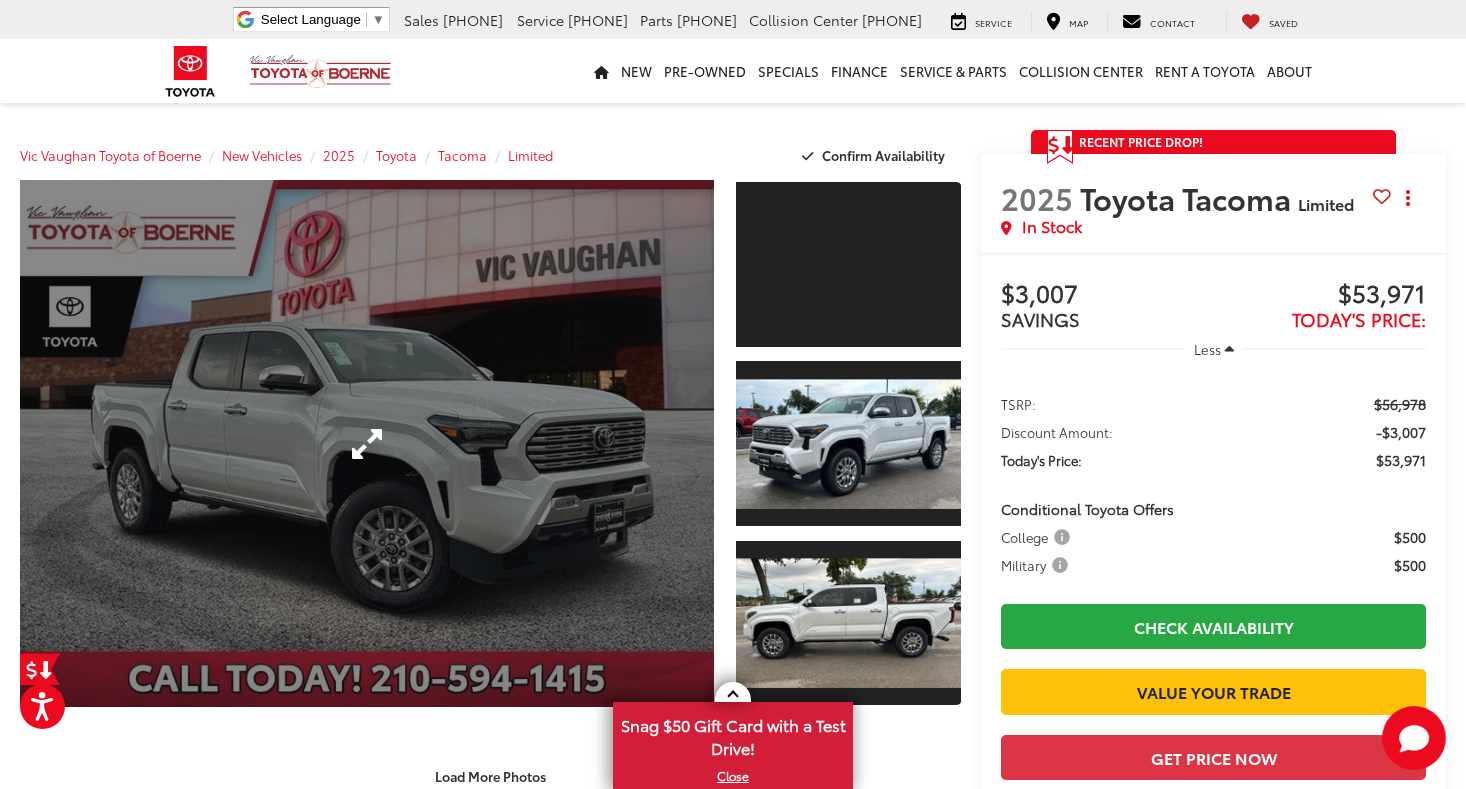 click at bounding box center [367, 443] 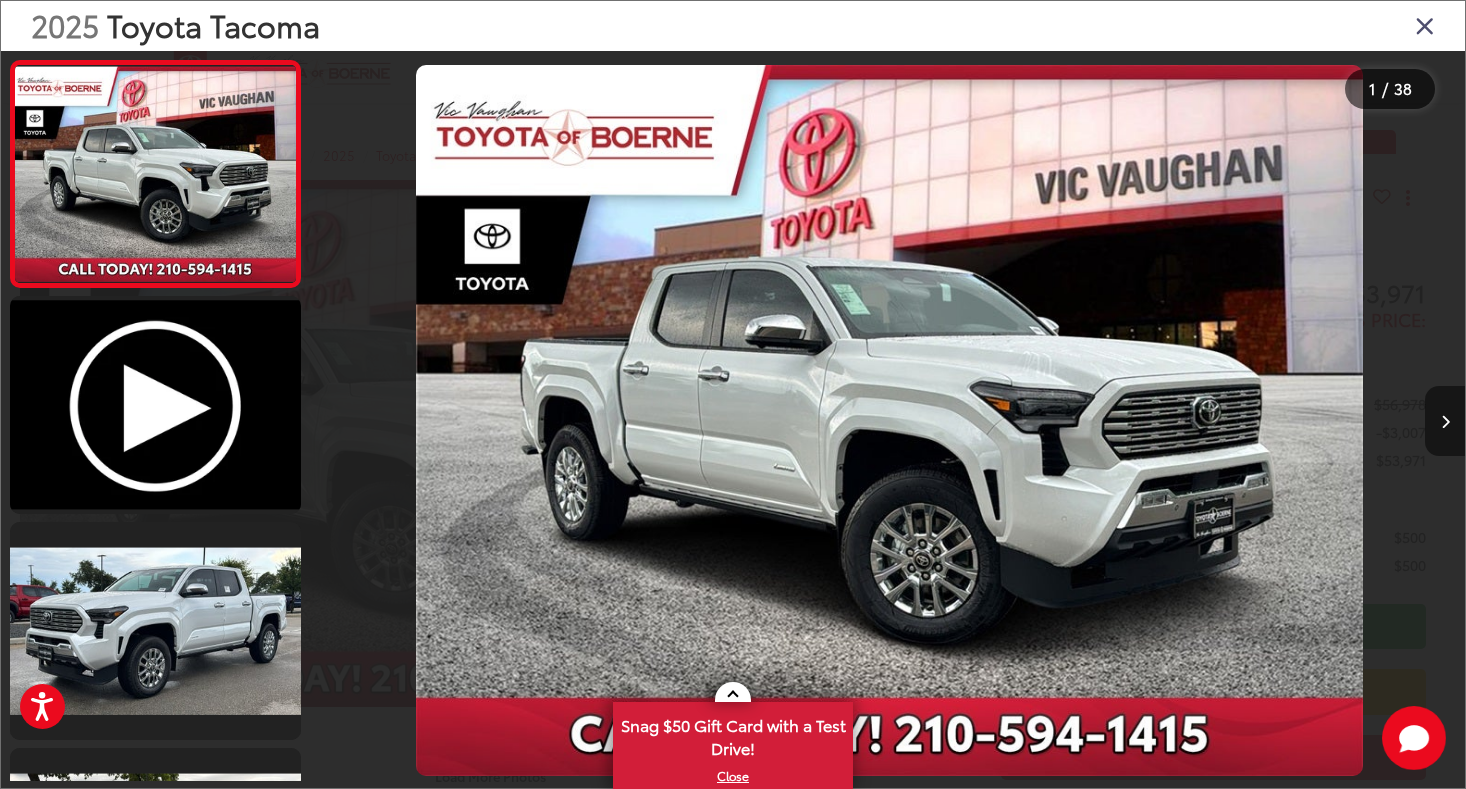 click at bounding box center [1445, 422] 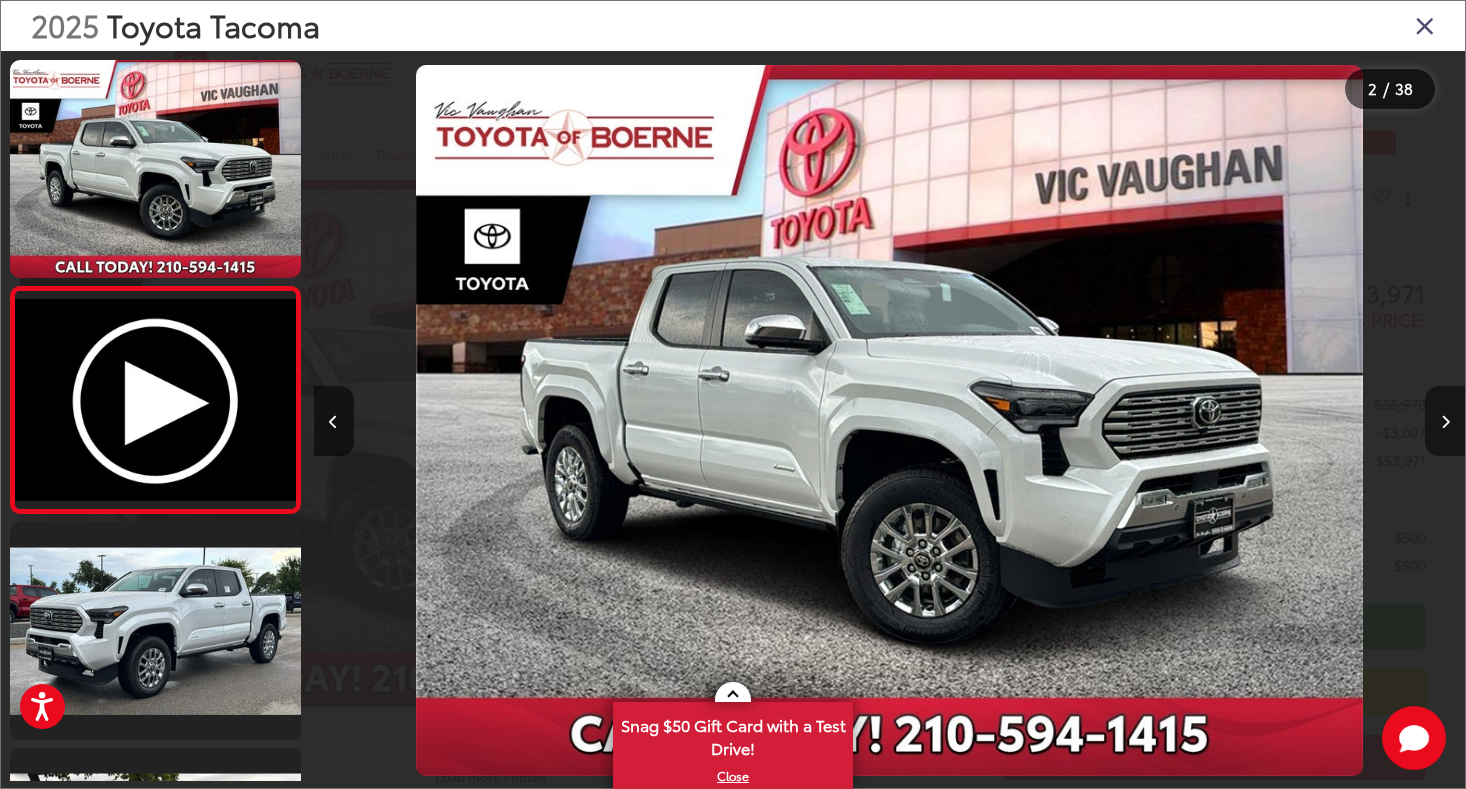 scroll, scrollTop: 0, scrollLeft: 841, axis: horizontal 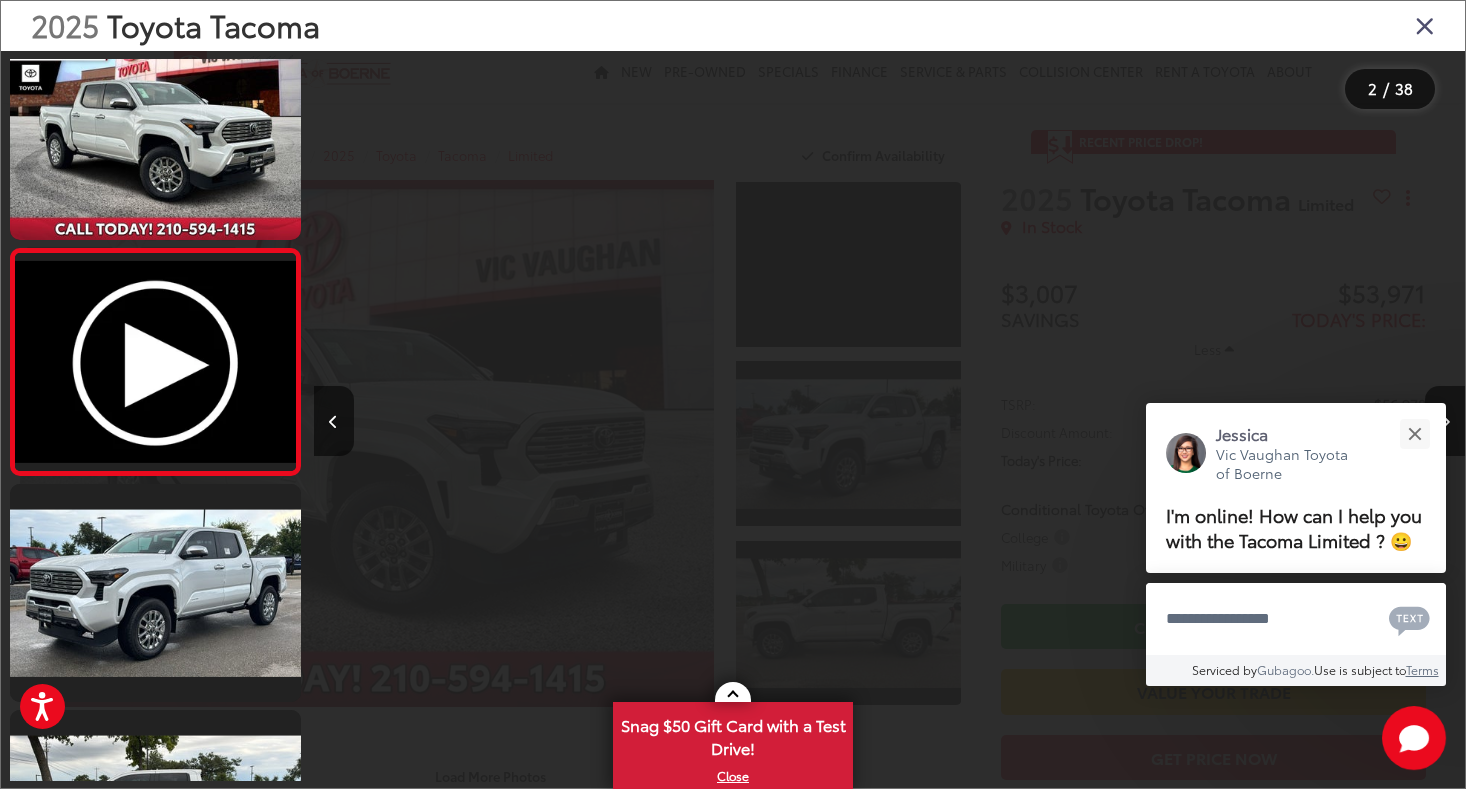 click on "Press Option+1 for screen-reader mode, Option+0 to cancel Accessibility Screen-Reader Guide, Feedback, and Issue Reporting | New window
Vic Vaughan Toyota of [CITY]
Select Language ​ ▼
Sales
[PHONE]
Service
[PHONE]
Parts
[PHONE]
Collision Center
[PHONE]
[NUMBER] [STREET]
[CITY], [STATE] 78006
Service
Map
Contact
Saved
Saved
Vic Vaughan Toyota of [CITY]
Saved
Directions
New
New Vehicles
New Specials
New Tundra Inventory
Schedule Test Drive
ToyotaCare
Toyota Safety Sense
Model Research
Toyota Reviews
Toyota Comparisons" at bounding box center (733, 1980) 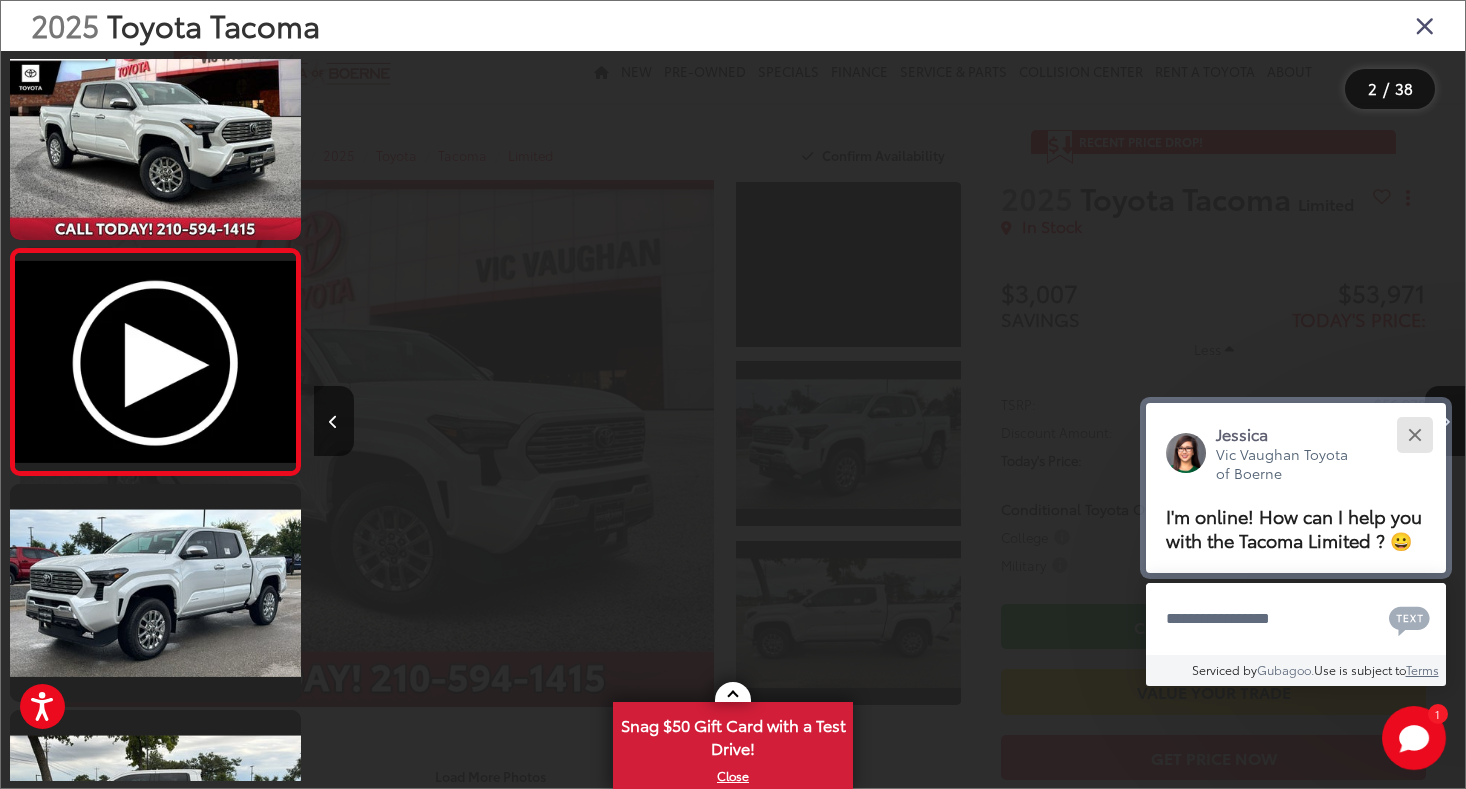 click at bounding box center [1414, 434] 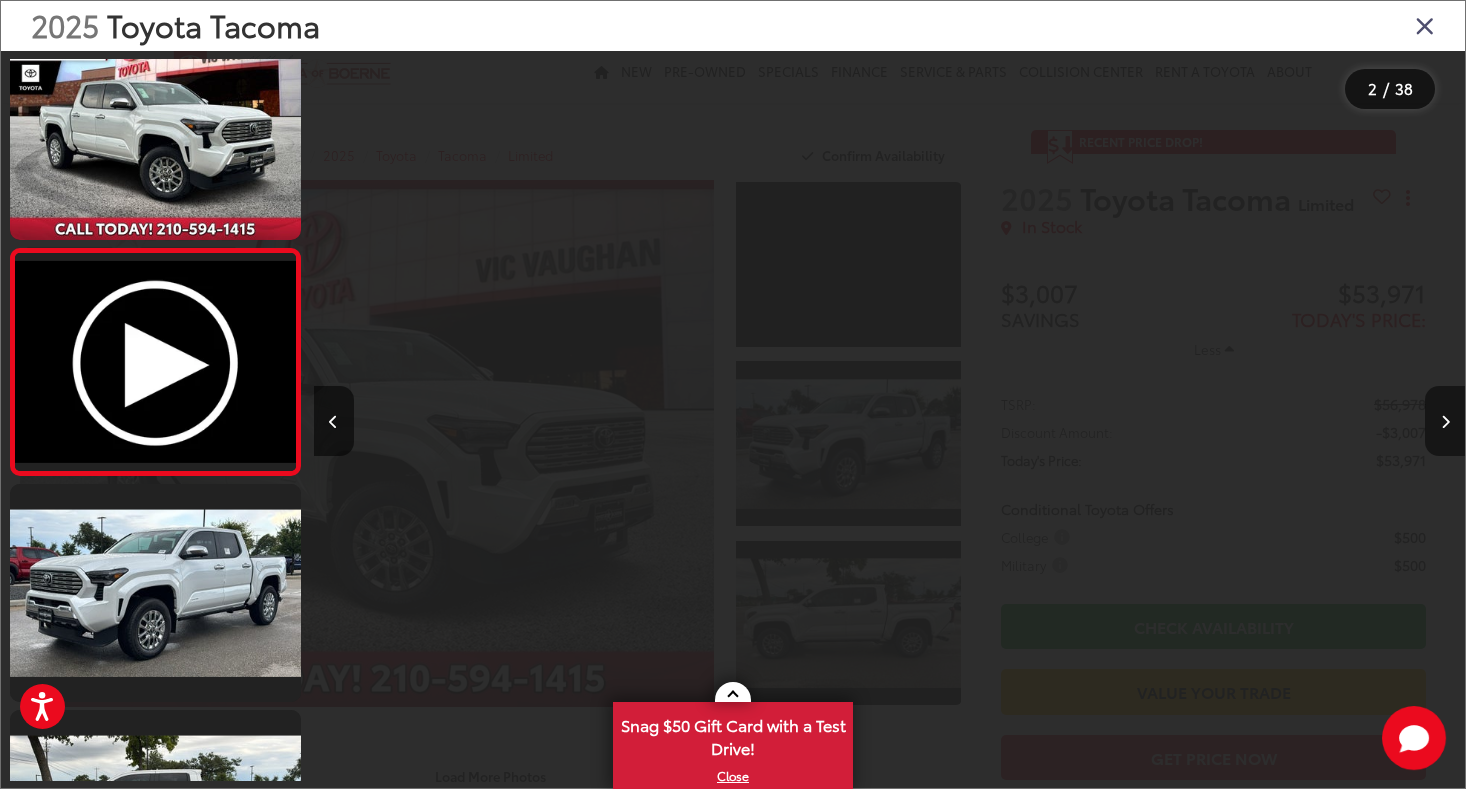 click at bounding box center [1445, 421] 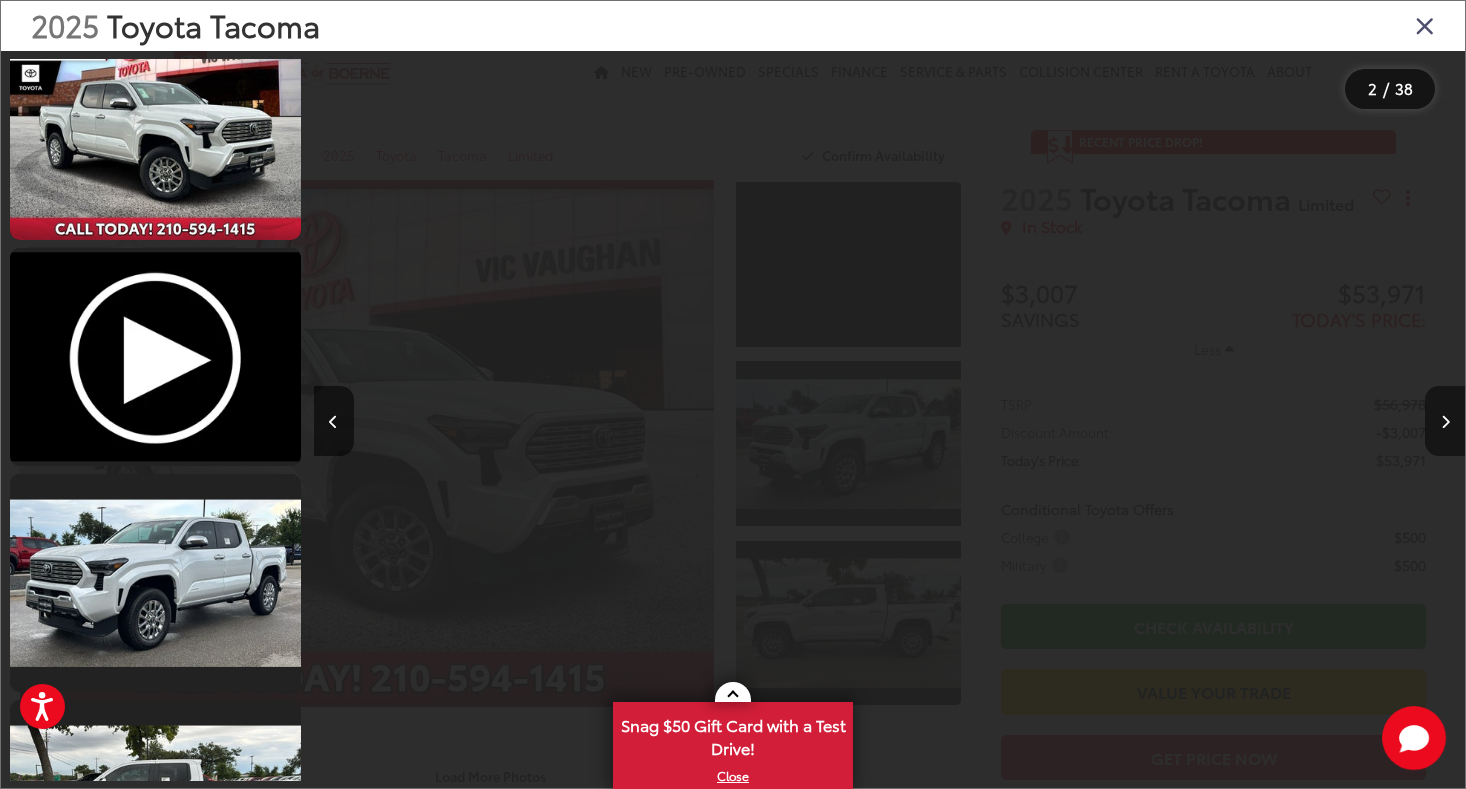 scroll, scrollTop: 0, scrollLeft: 2302, axis: horizontal 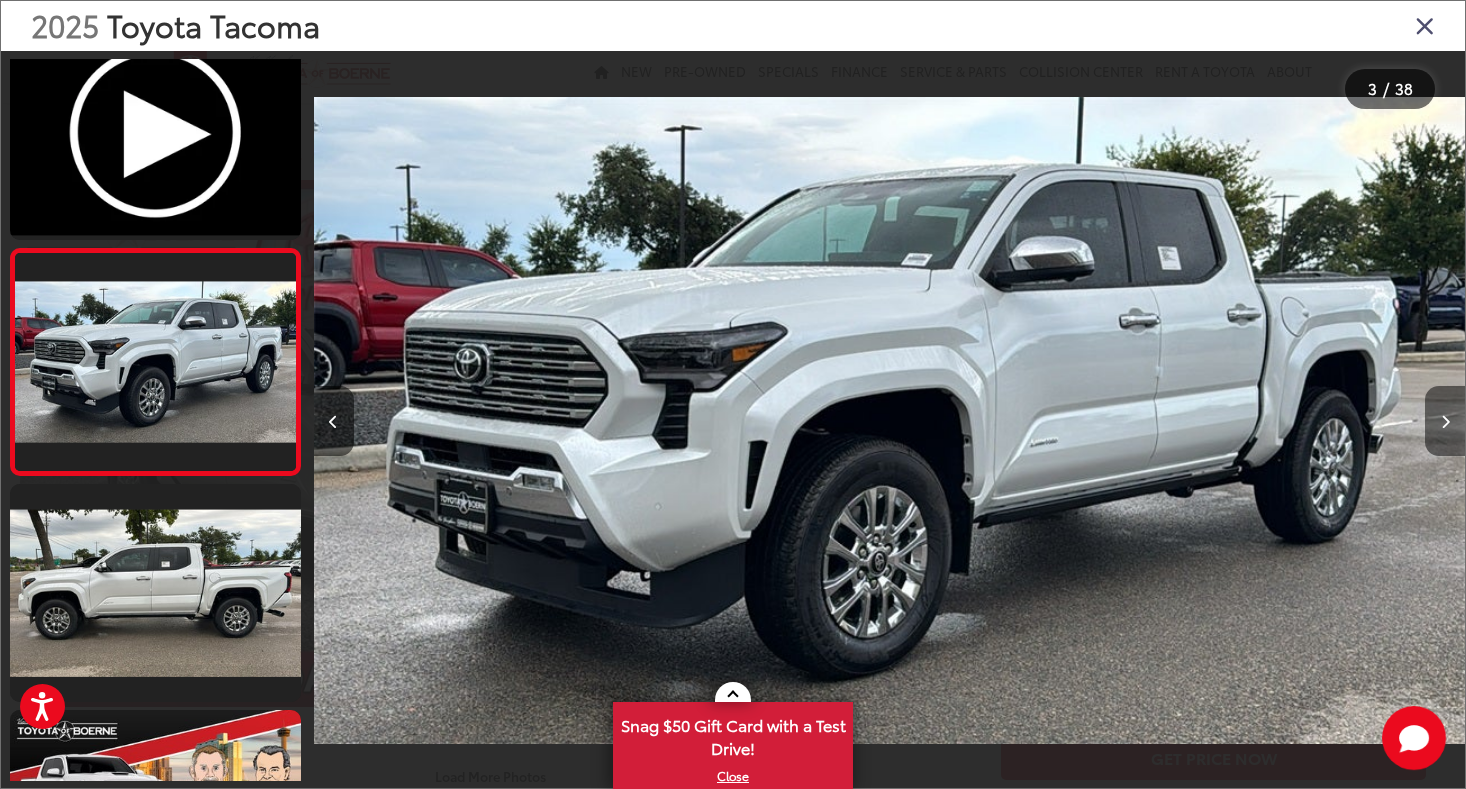 click at bounding box center (1445, 421) 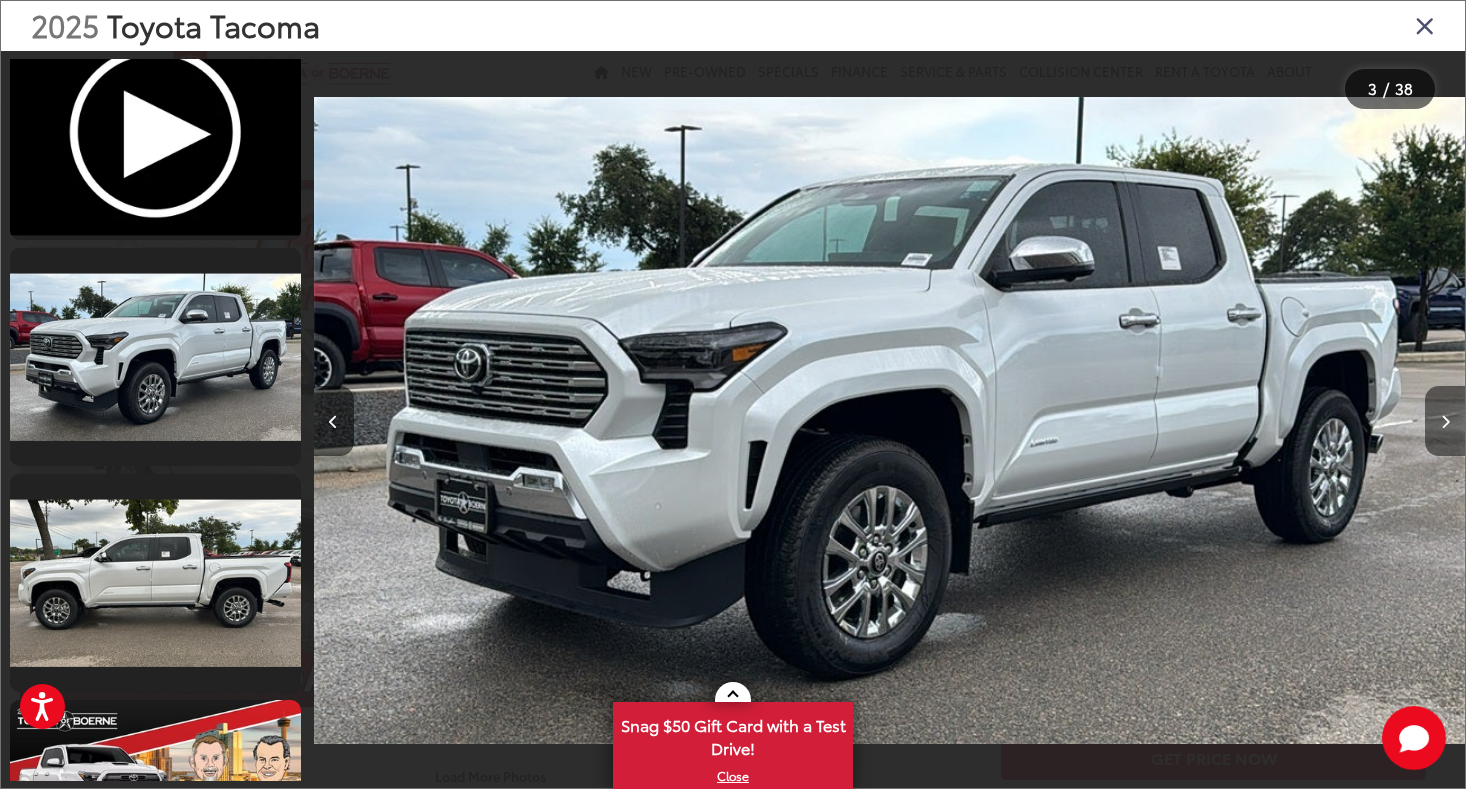 scroll, scrollTop: 0, scrollLeft: 3454, axis: horizontal 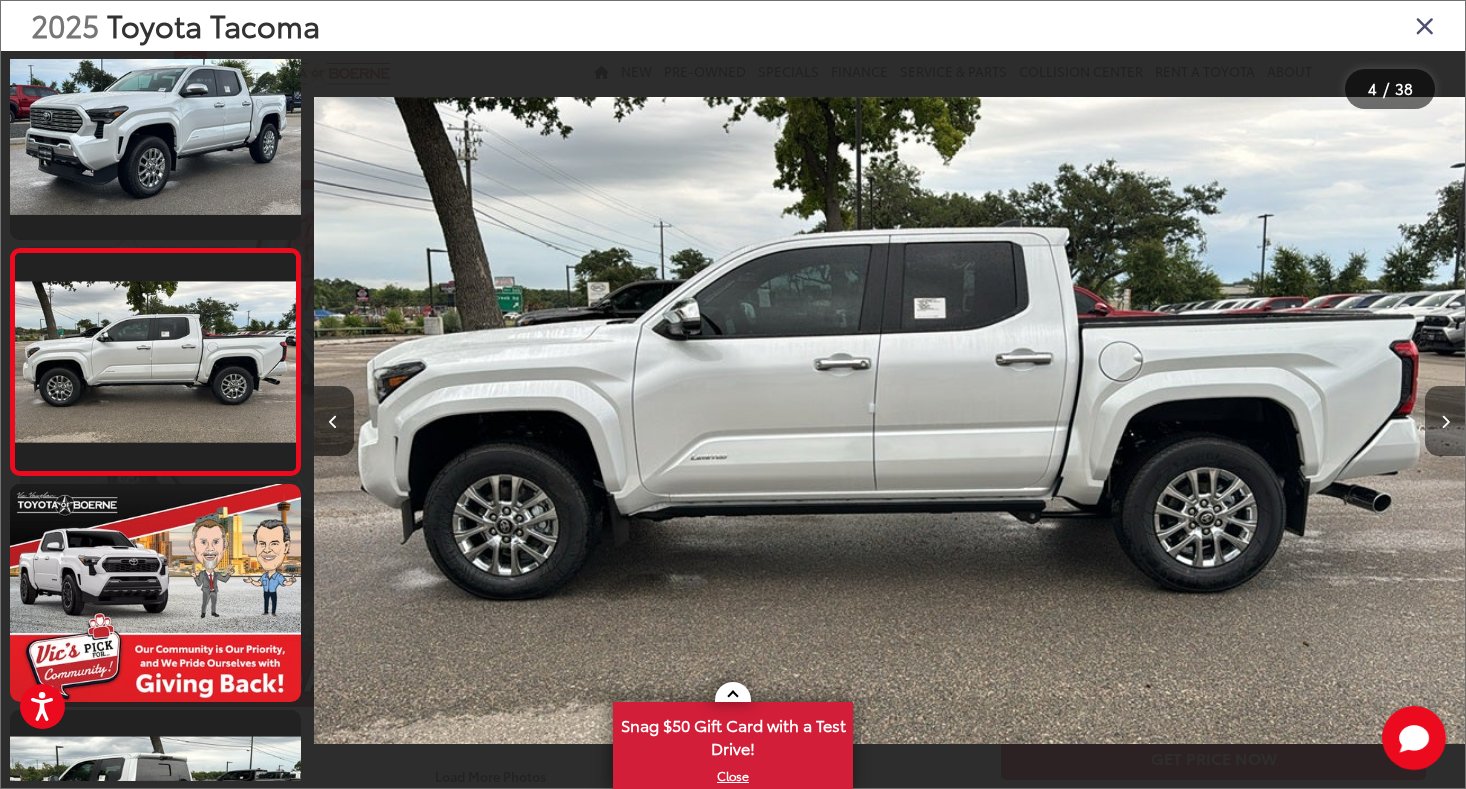 click at bounding box center [1445, 421] 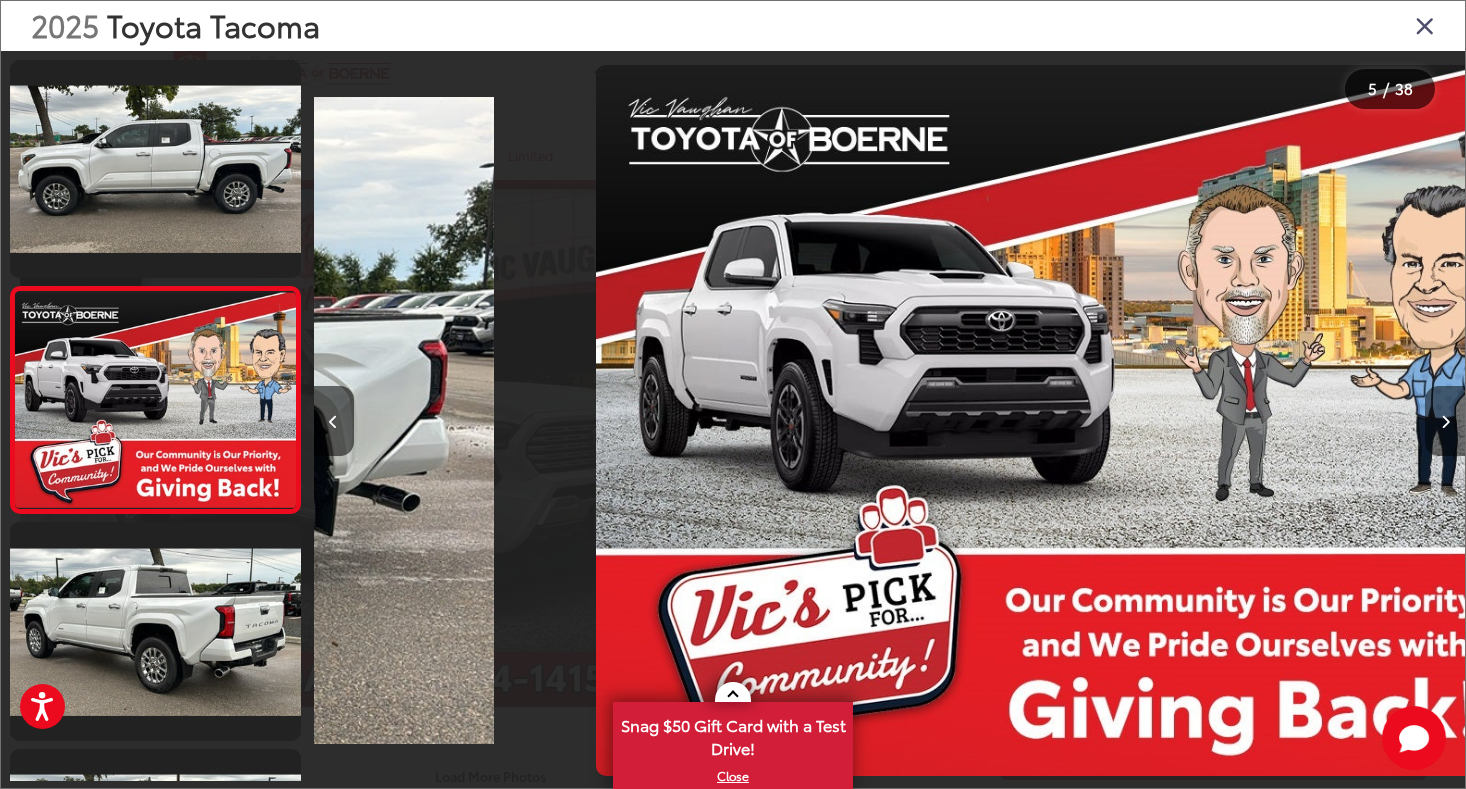 scroll, scrollTop: 0, scrollLeft: 4595, axis: horizontal 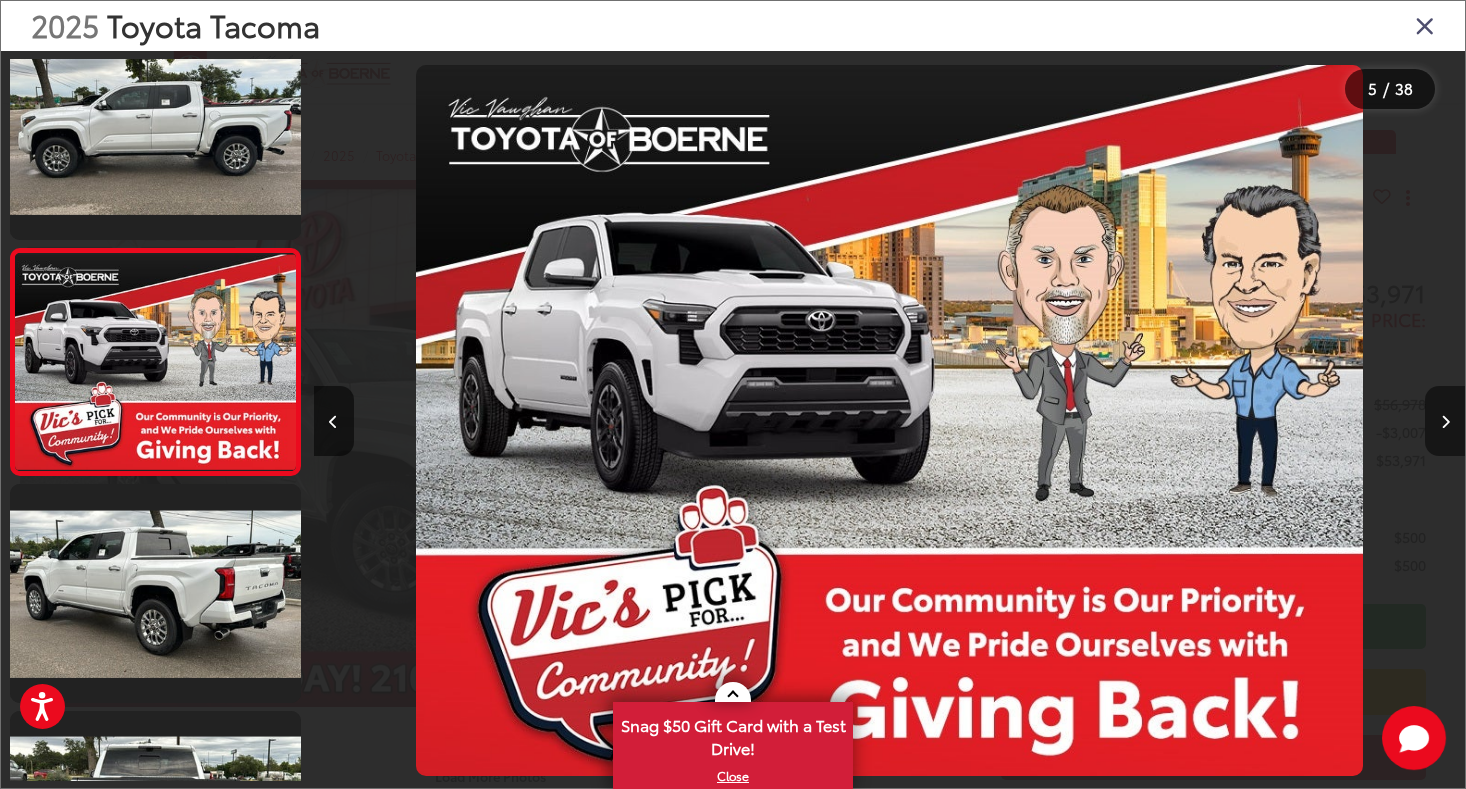 click at bounding box center (1445, 421) 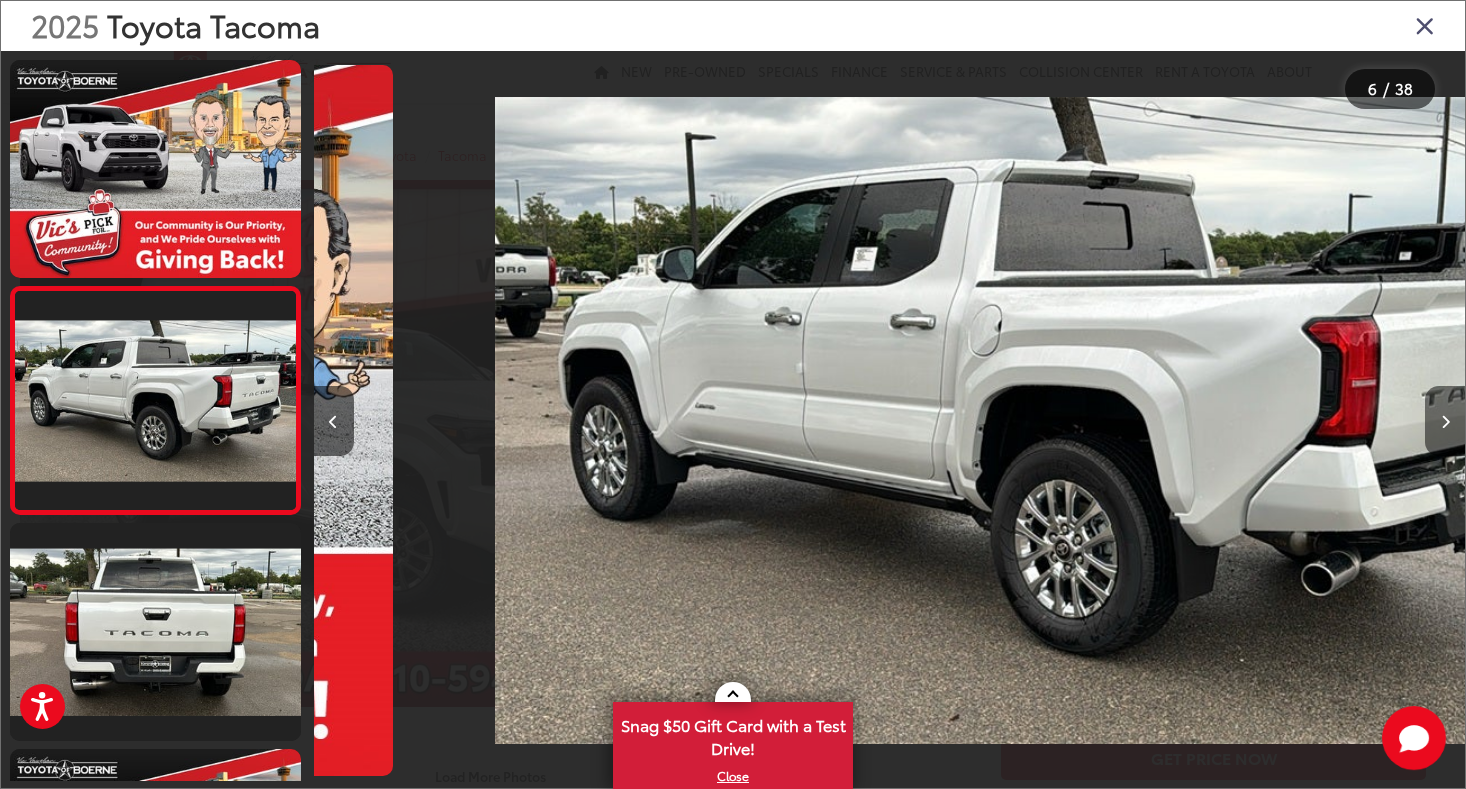 scroll, scrollTop: 0, scrollLeft: 5746, axis: horizontal 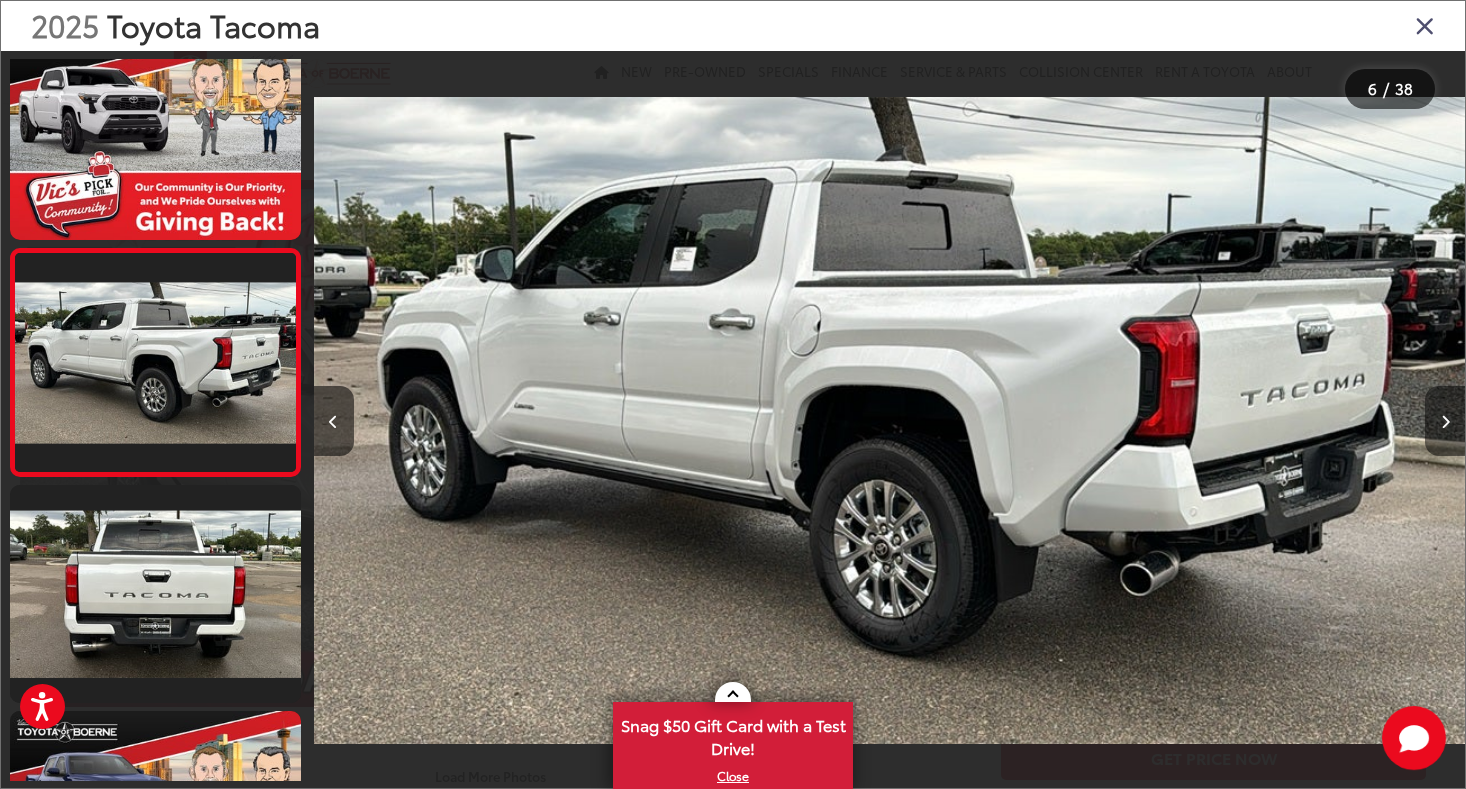click at bounding box center (1445, 421) 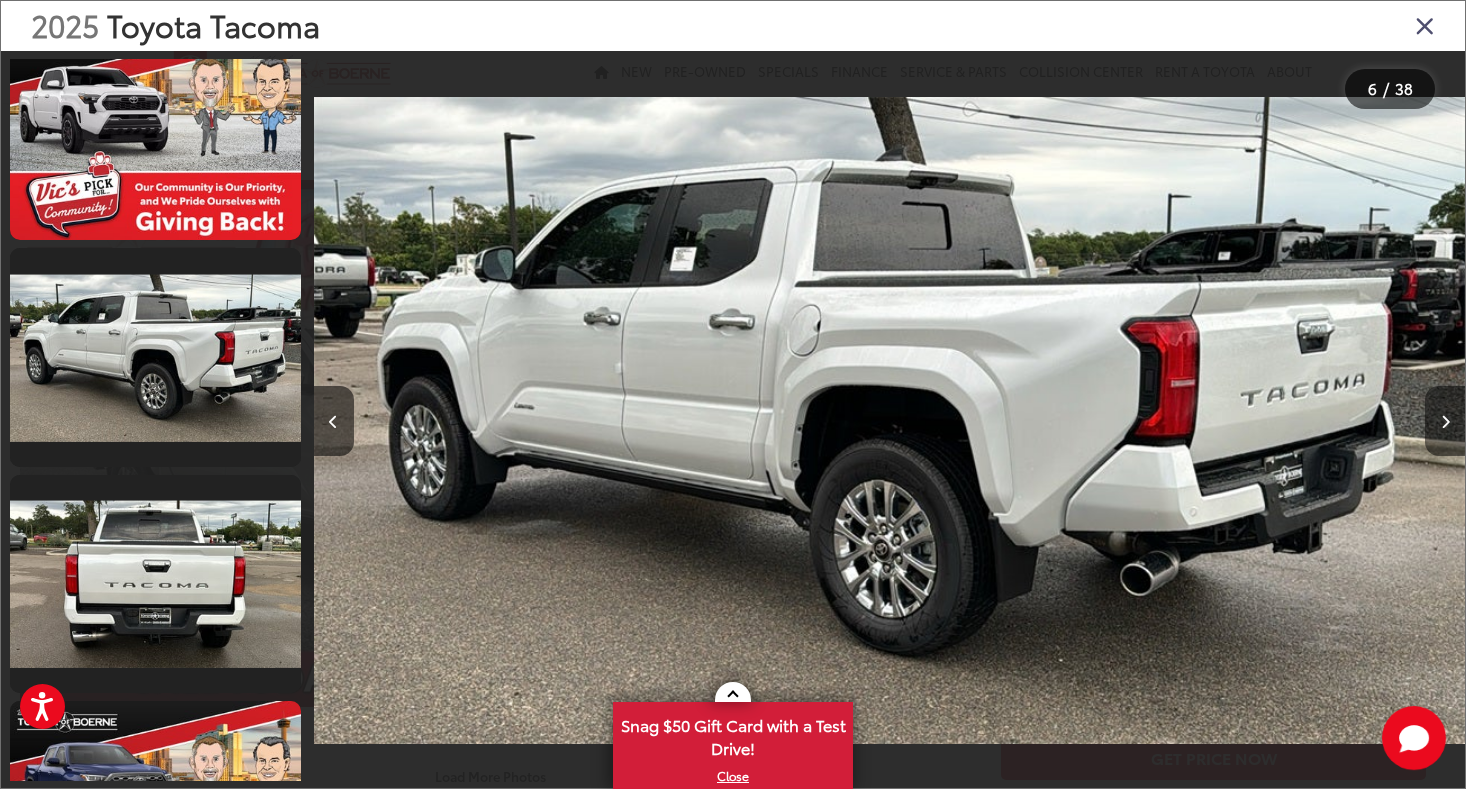scroll, scrollTop: 0, scrollLeft: 6748, axis: horizontal 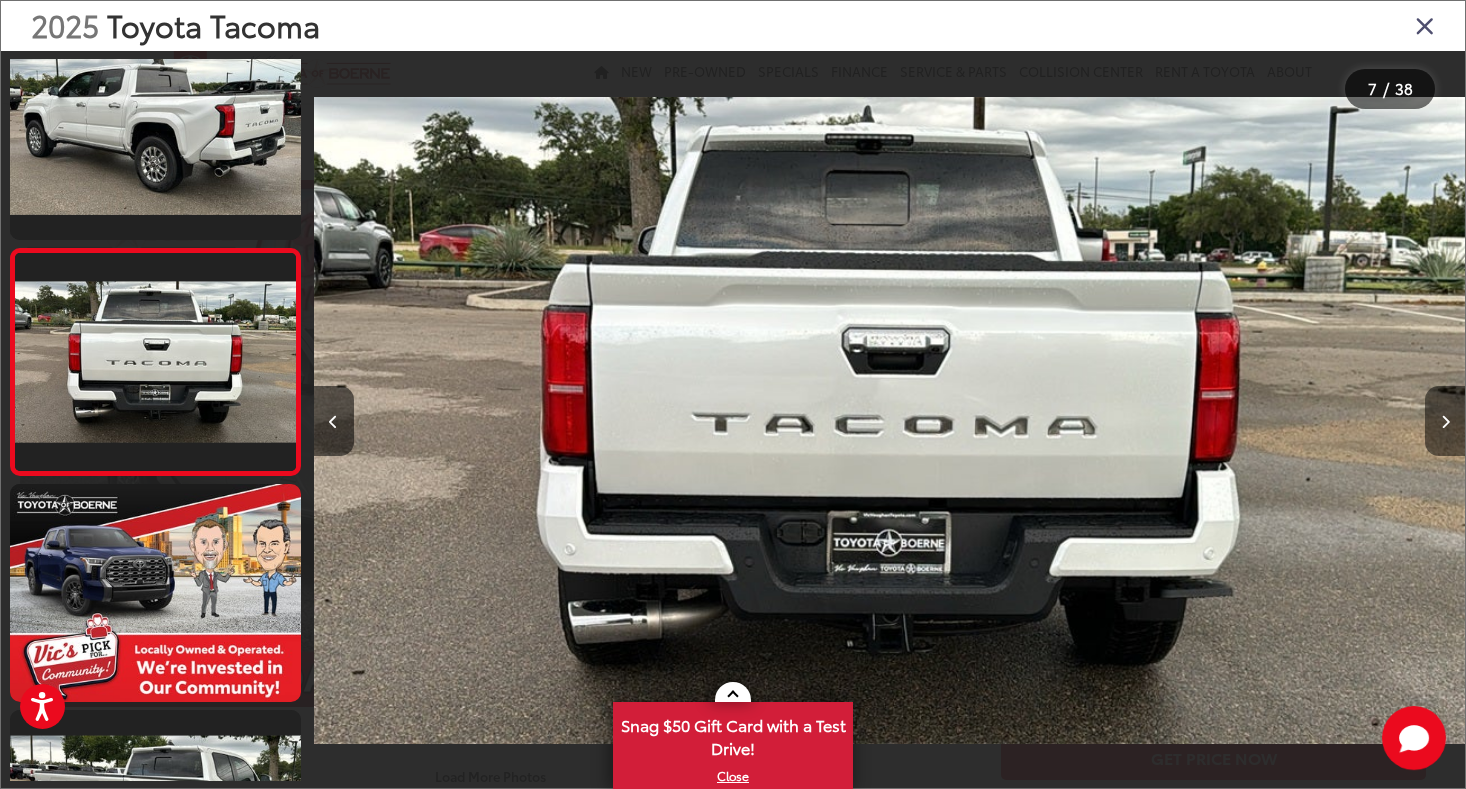 click at bounding box center (1445, 421) 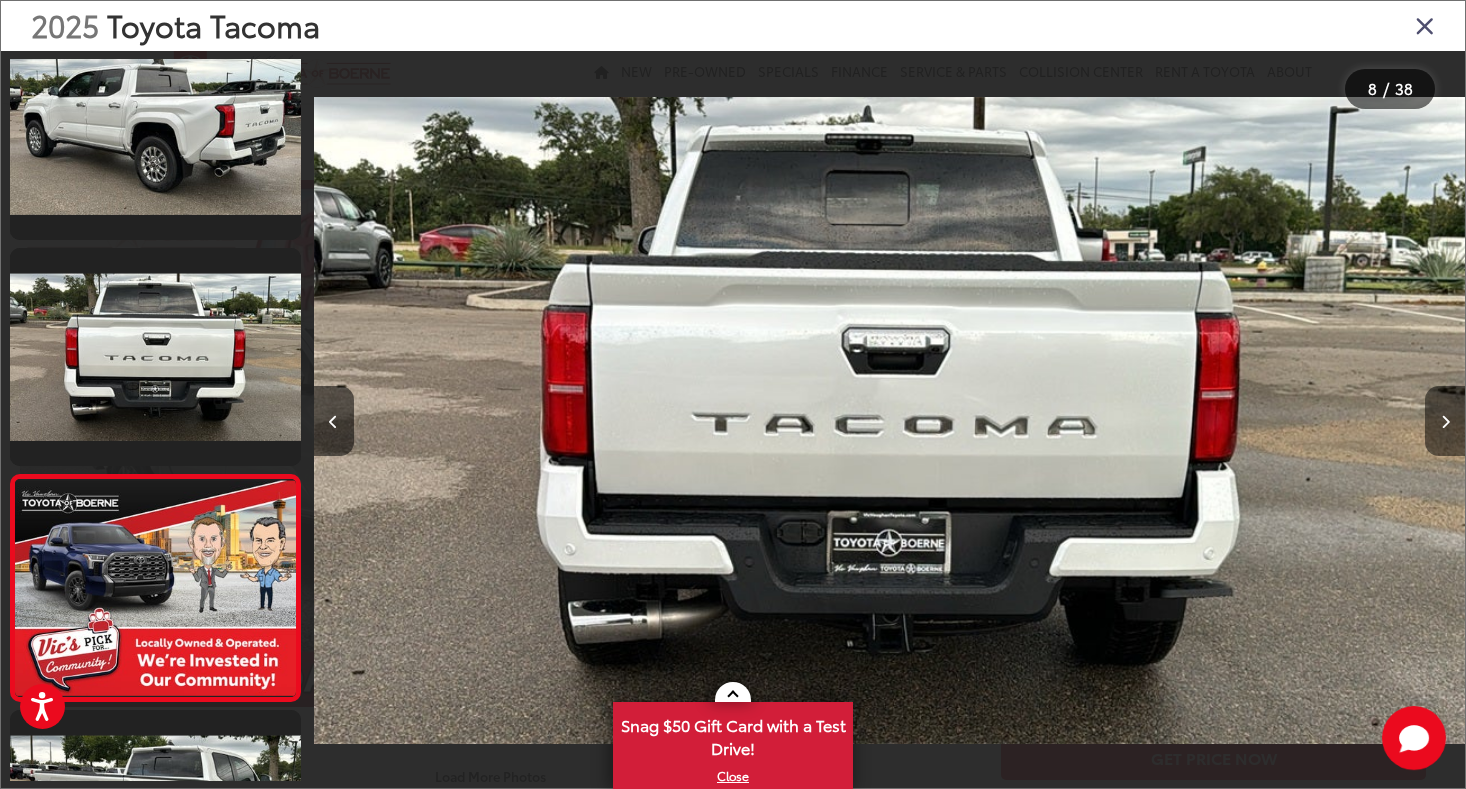 scroll, scrollTop: 0, scrollLeft: 8058, axis: horizontal 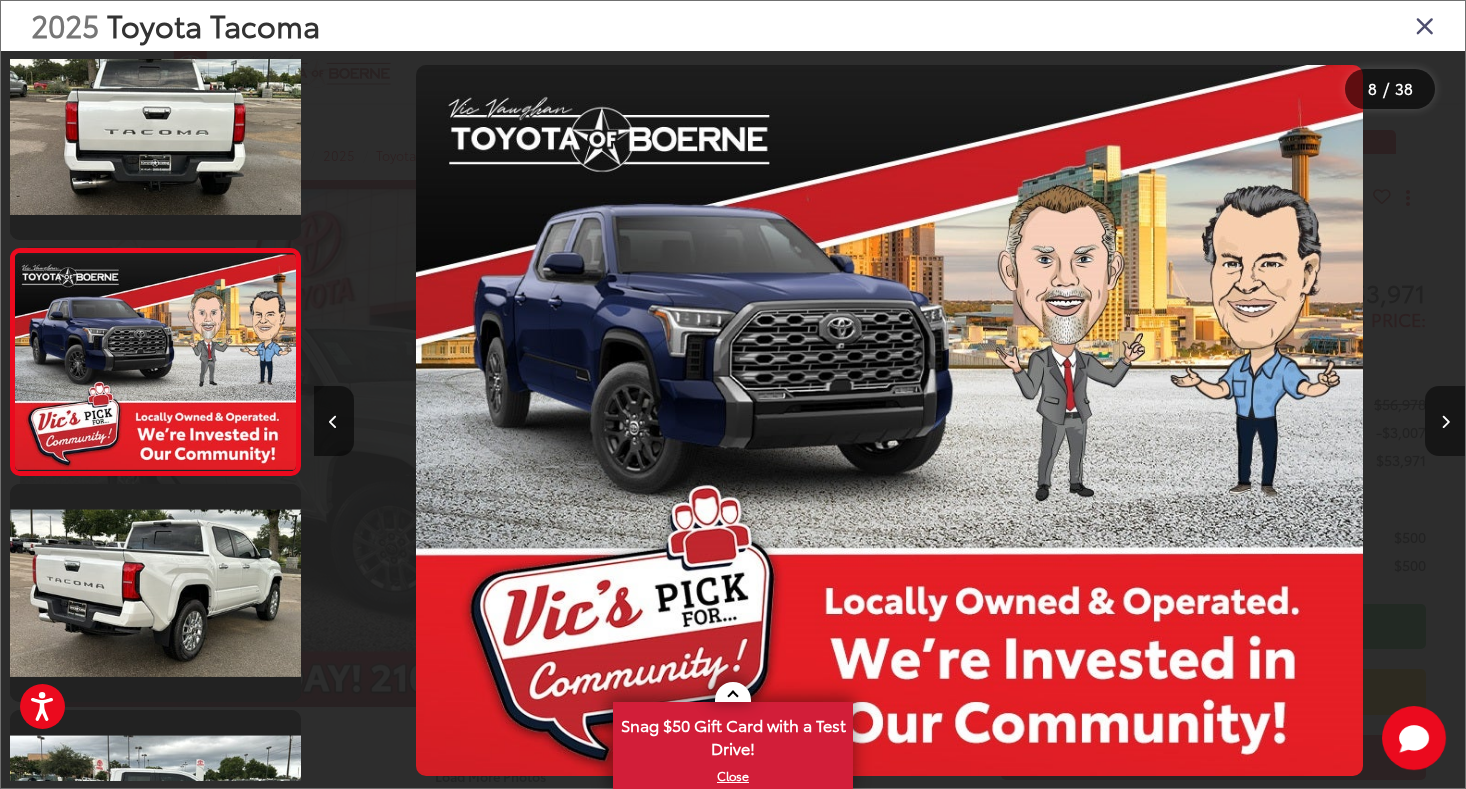 click at bounding box center (1445, 421) 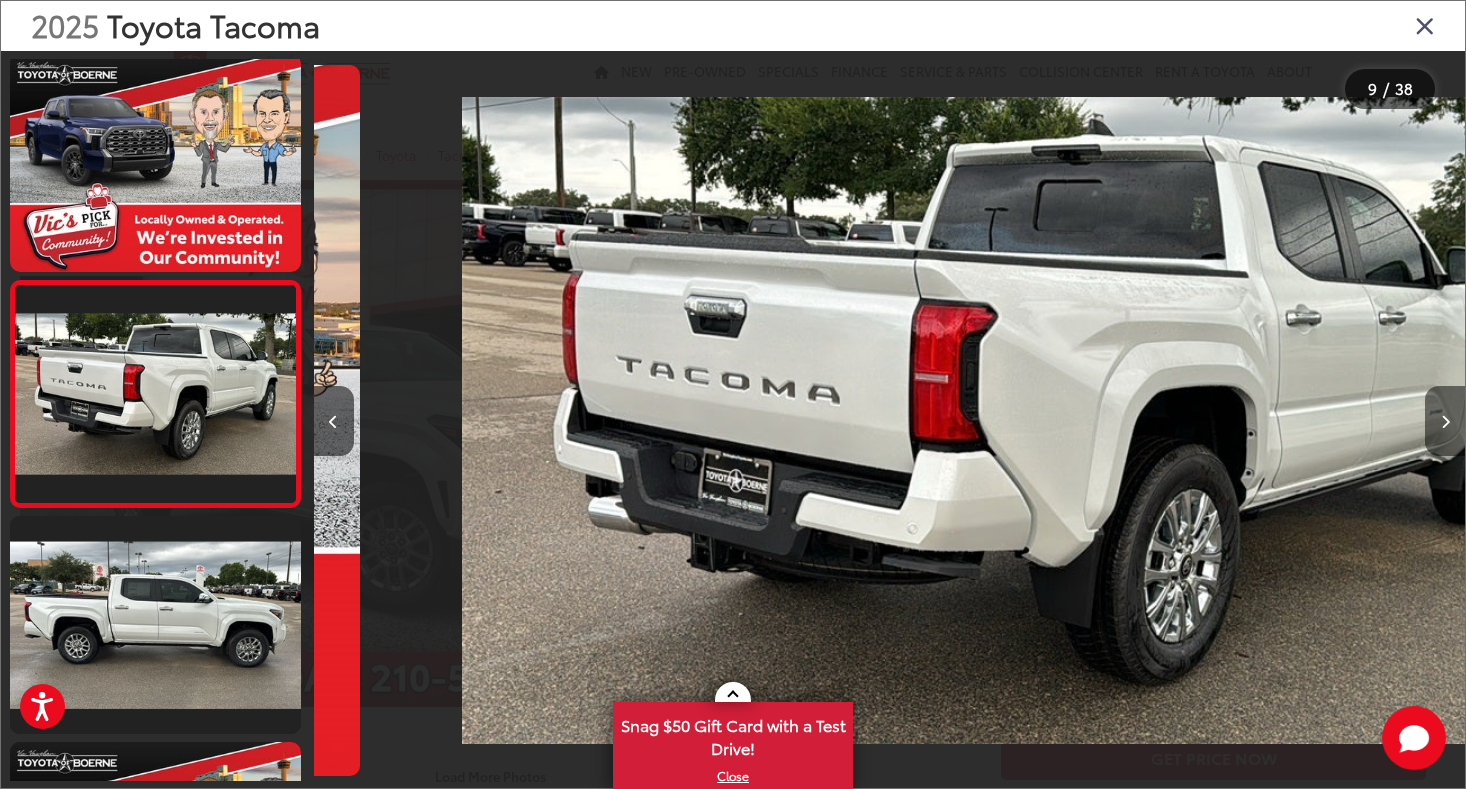 scroll 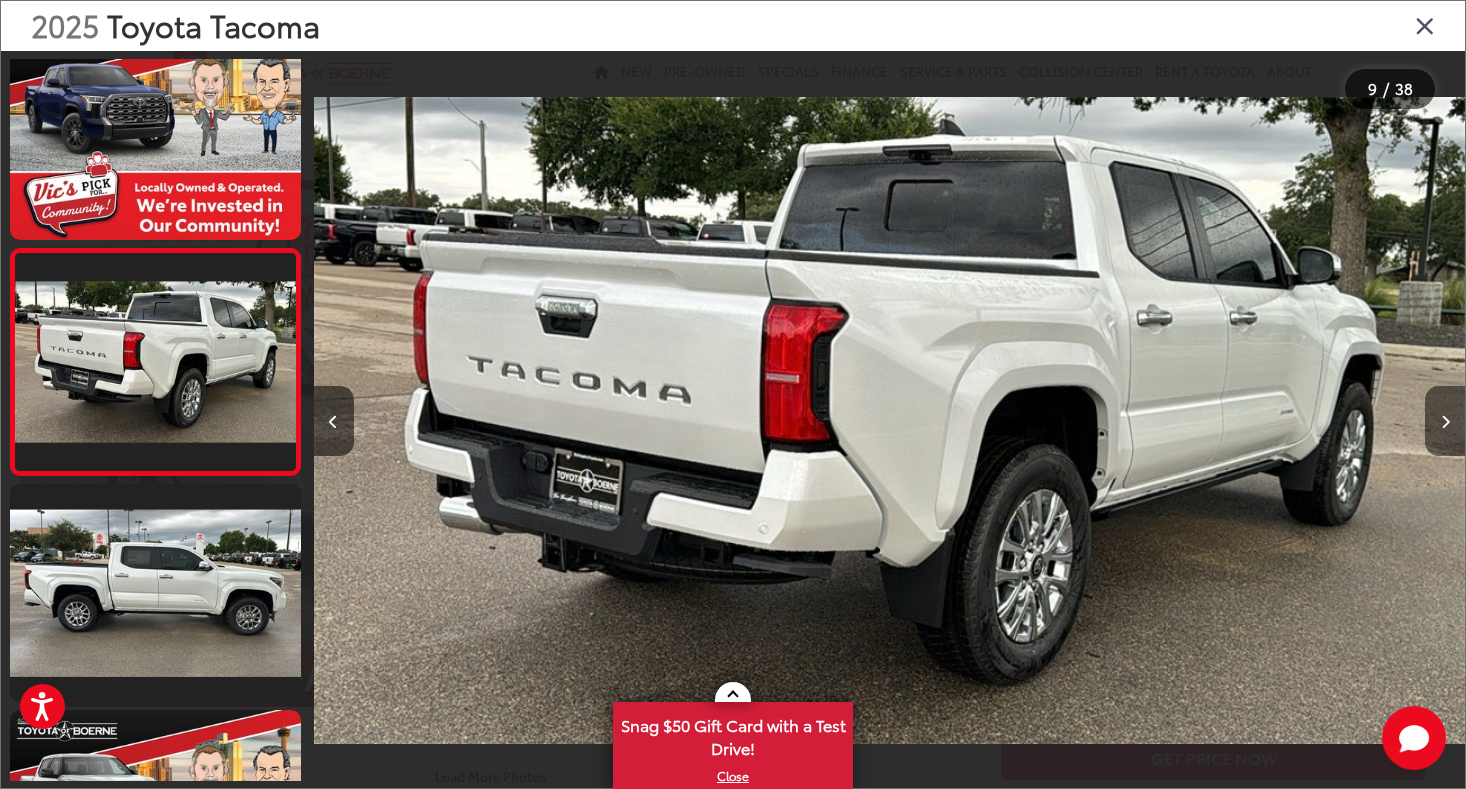 click at bounding box center [1445, 421] 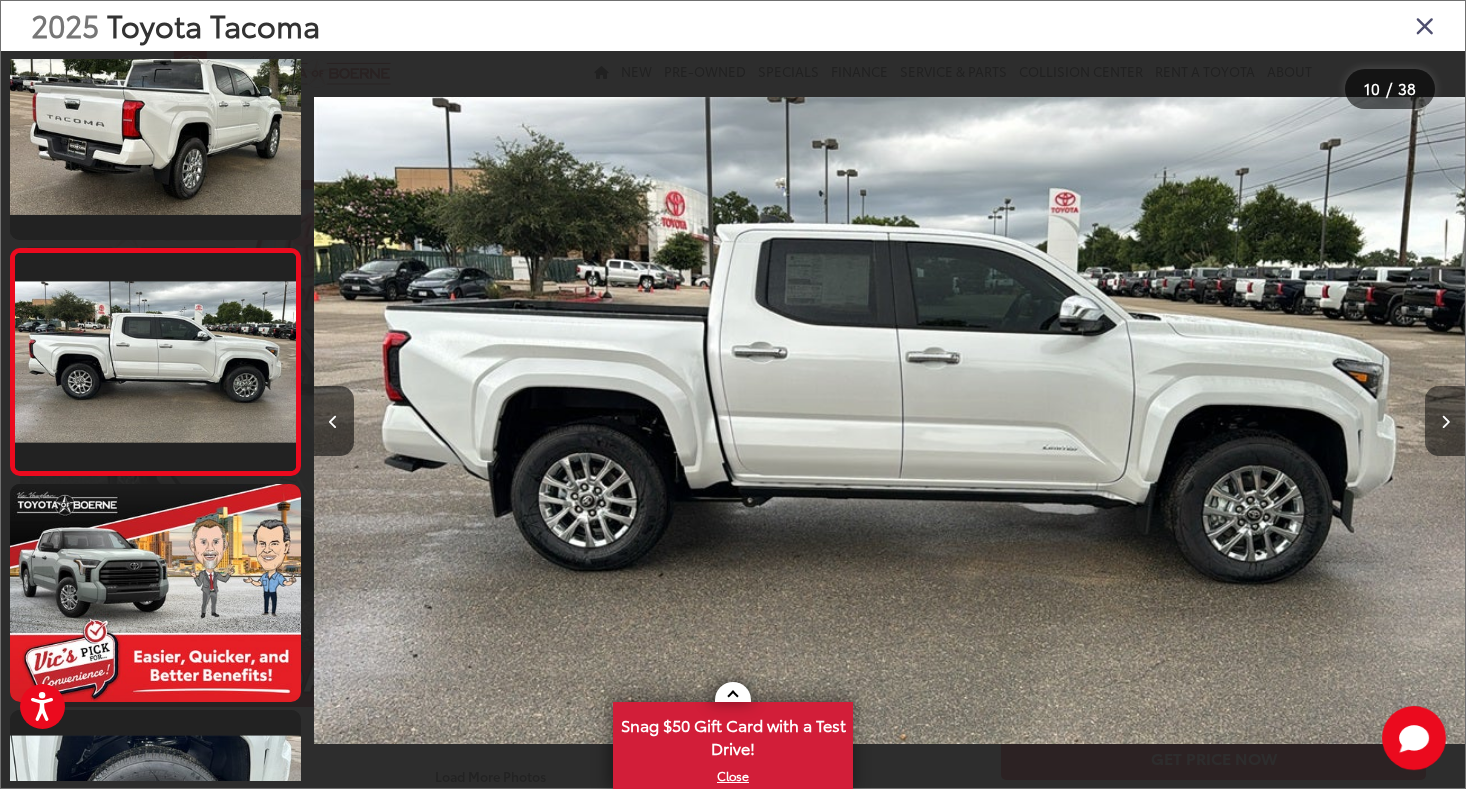 click at bounding box center (1445, 421) 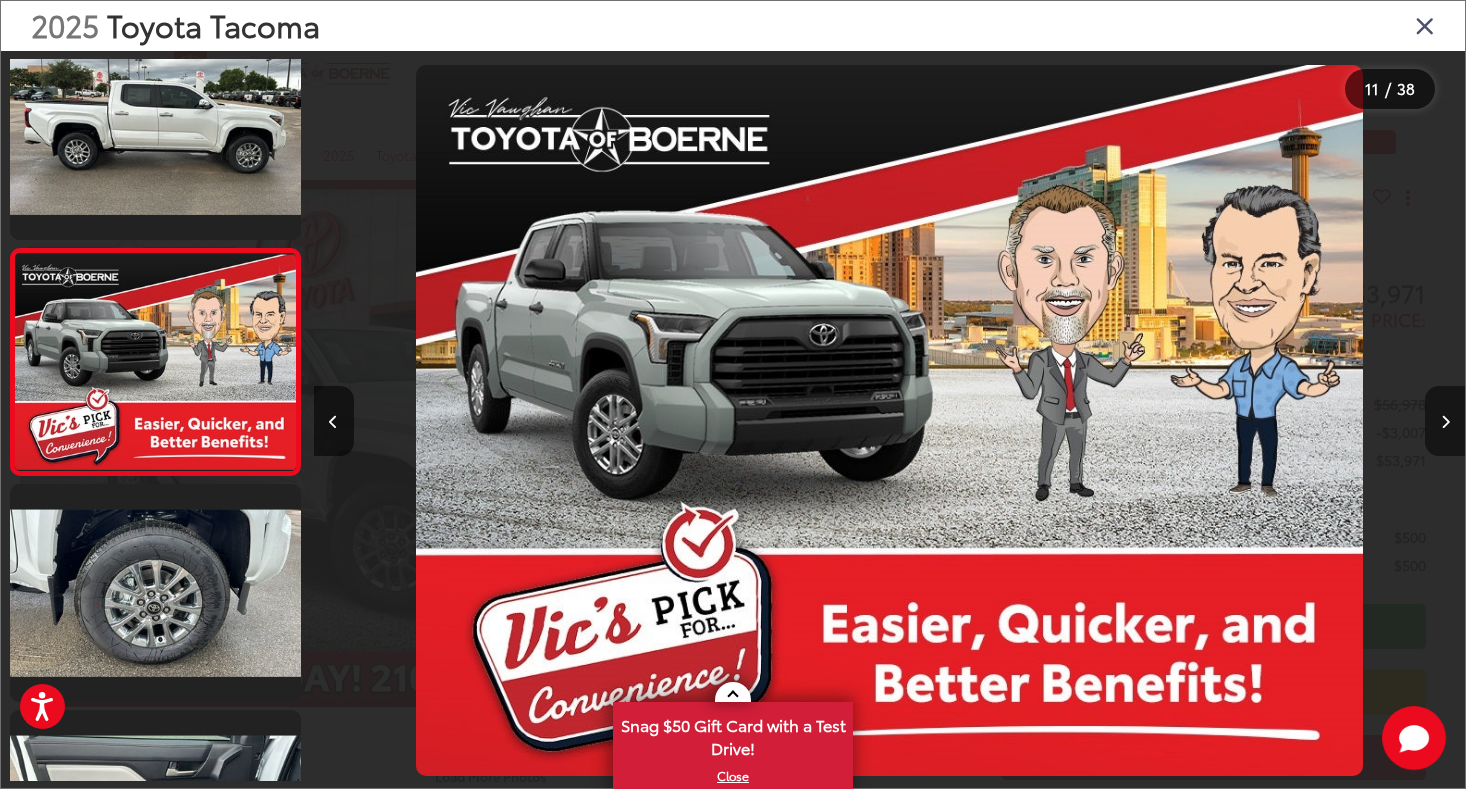 click at bounding box center [1445, 421] 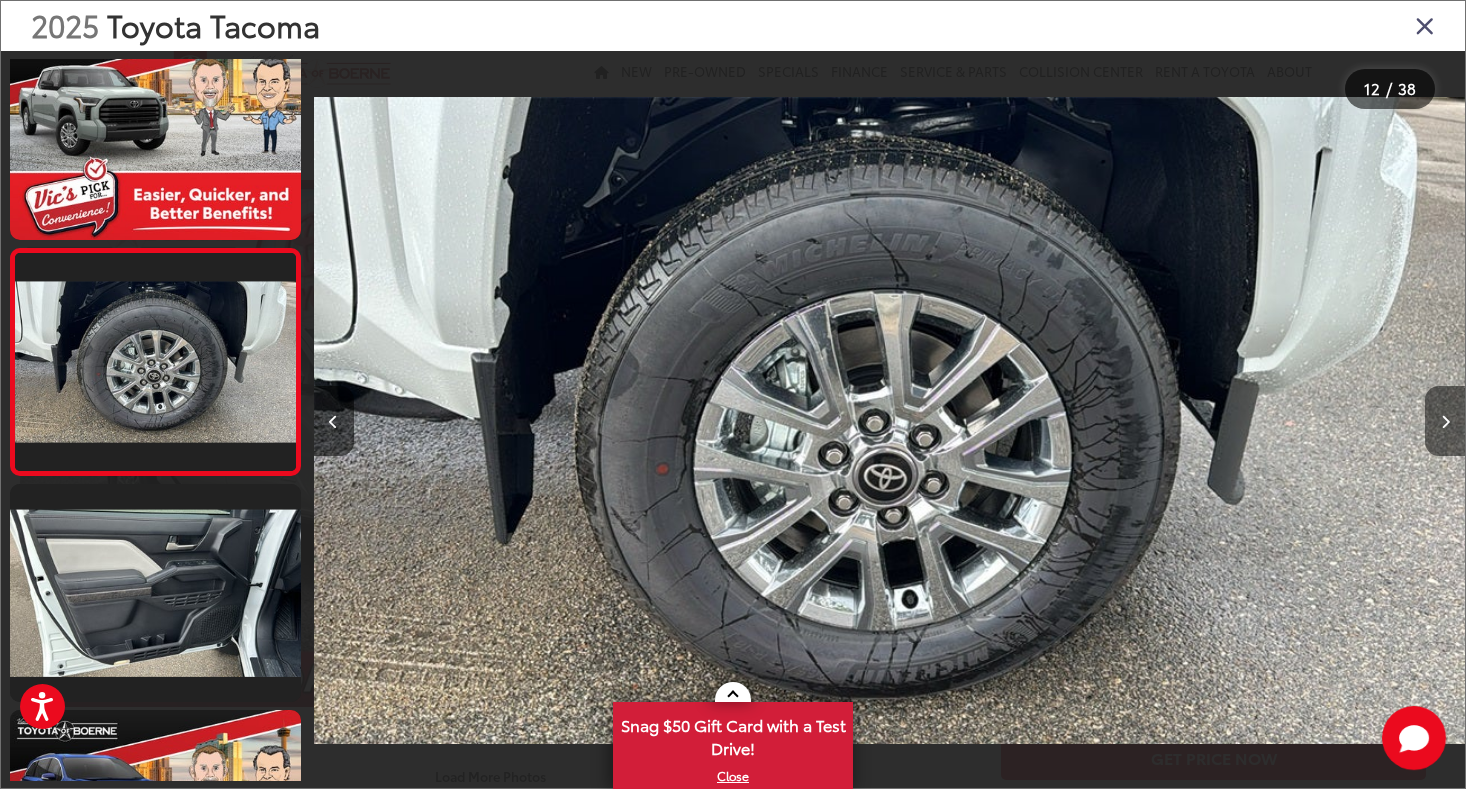 click at bounding box center (1445, 421) 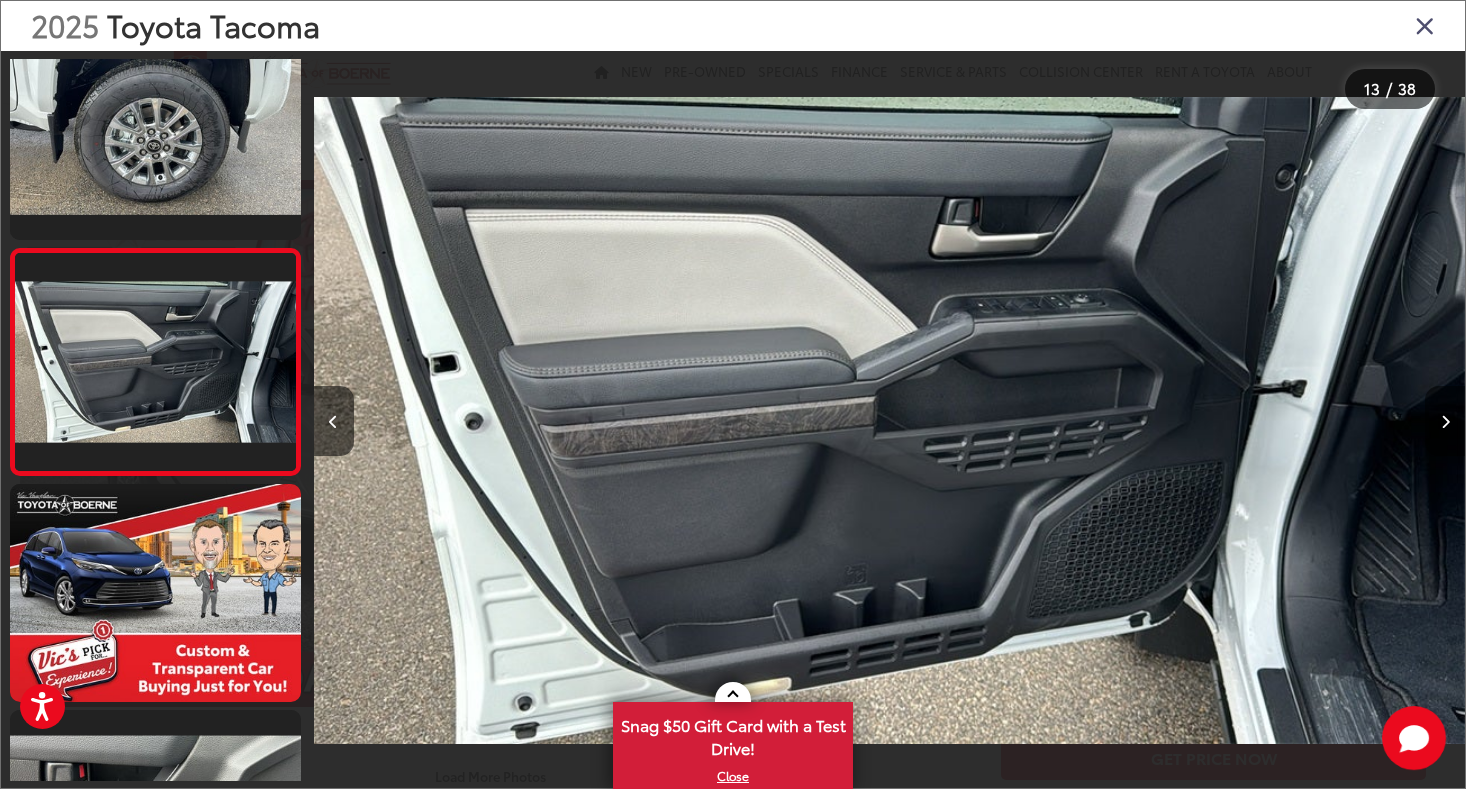 click at bounding box center [1445, 421] 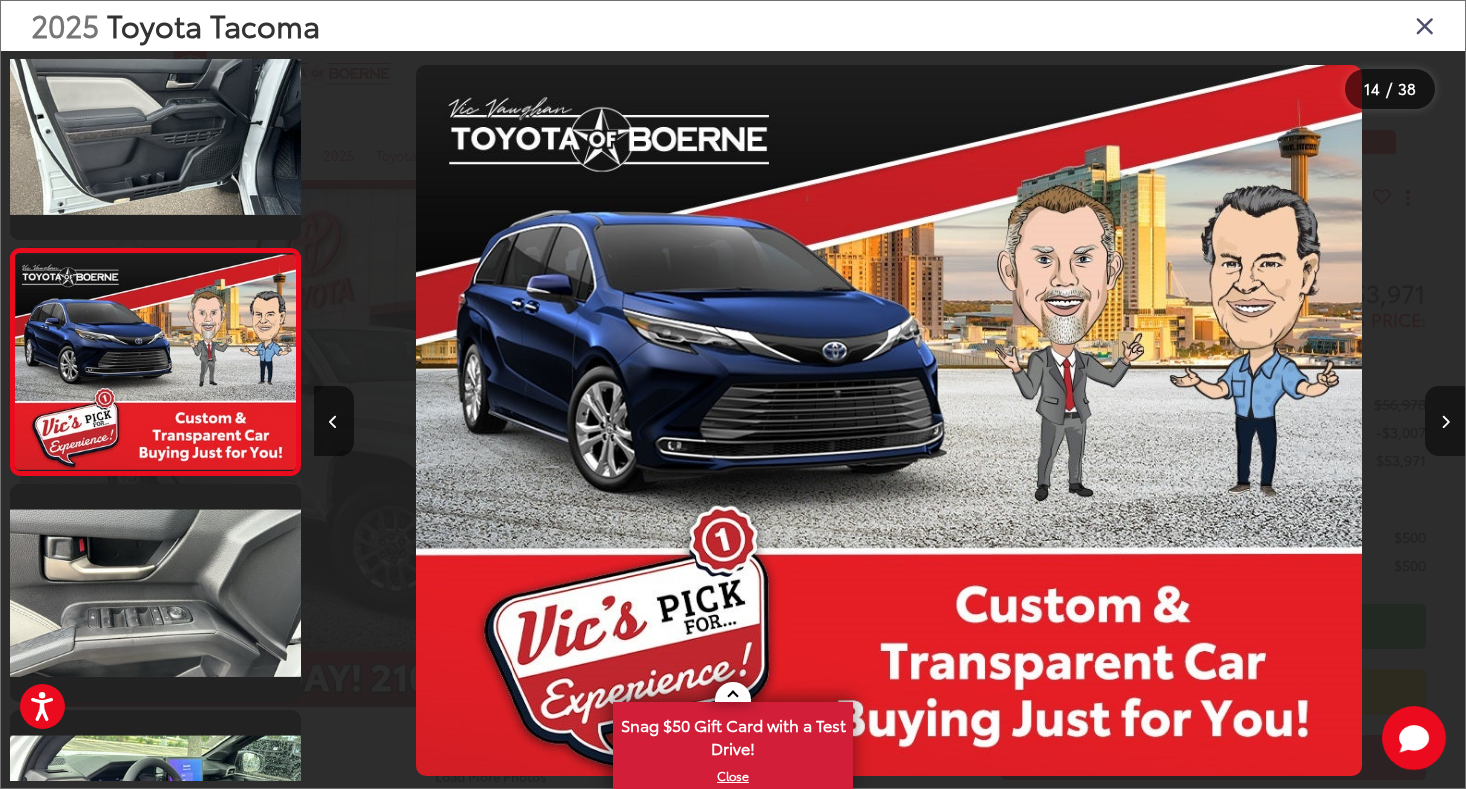 click at bounding box center (1445, 421) 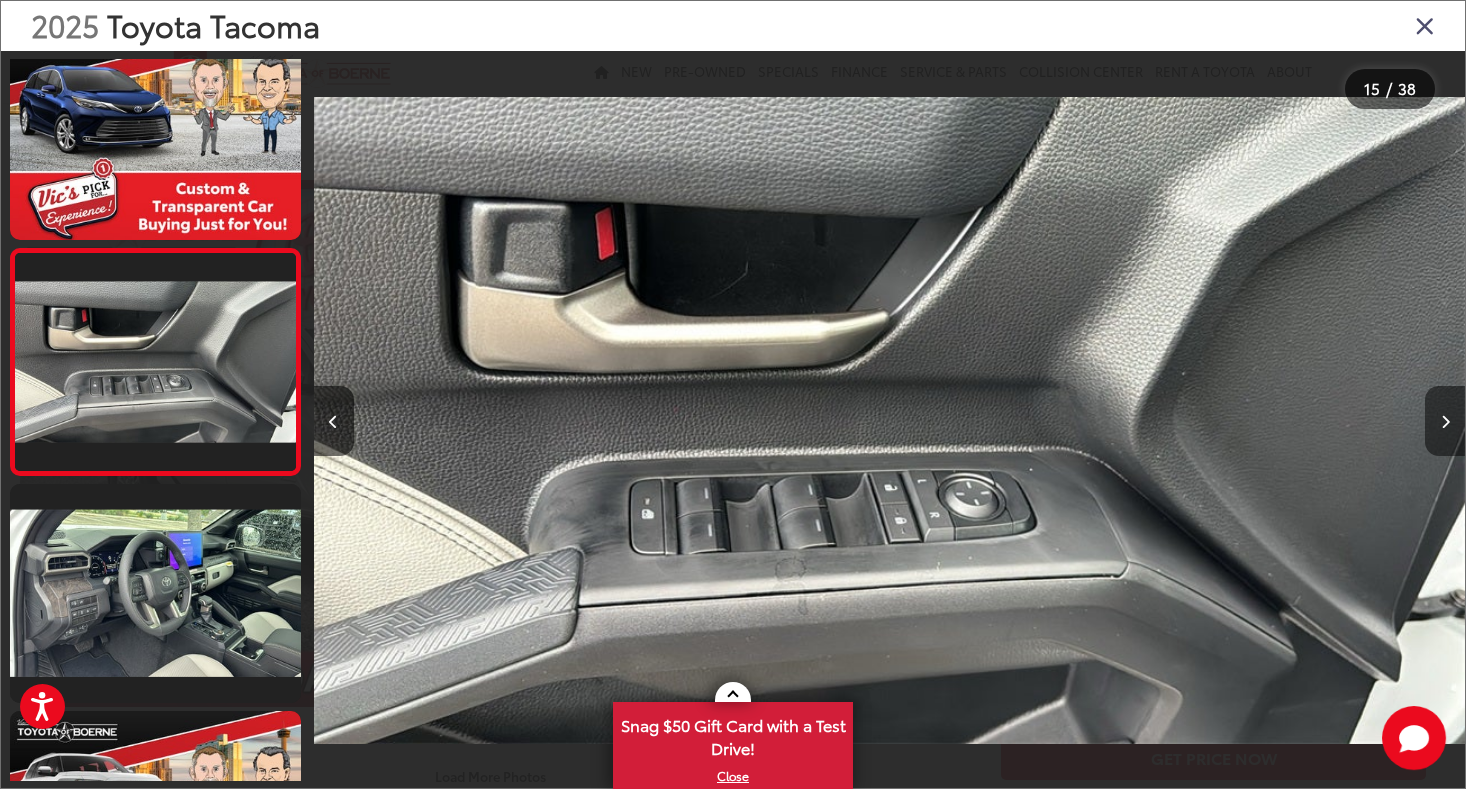 click at bounding box center (1445, 421) 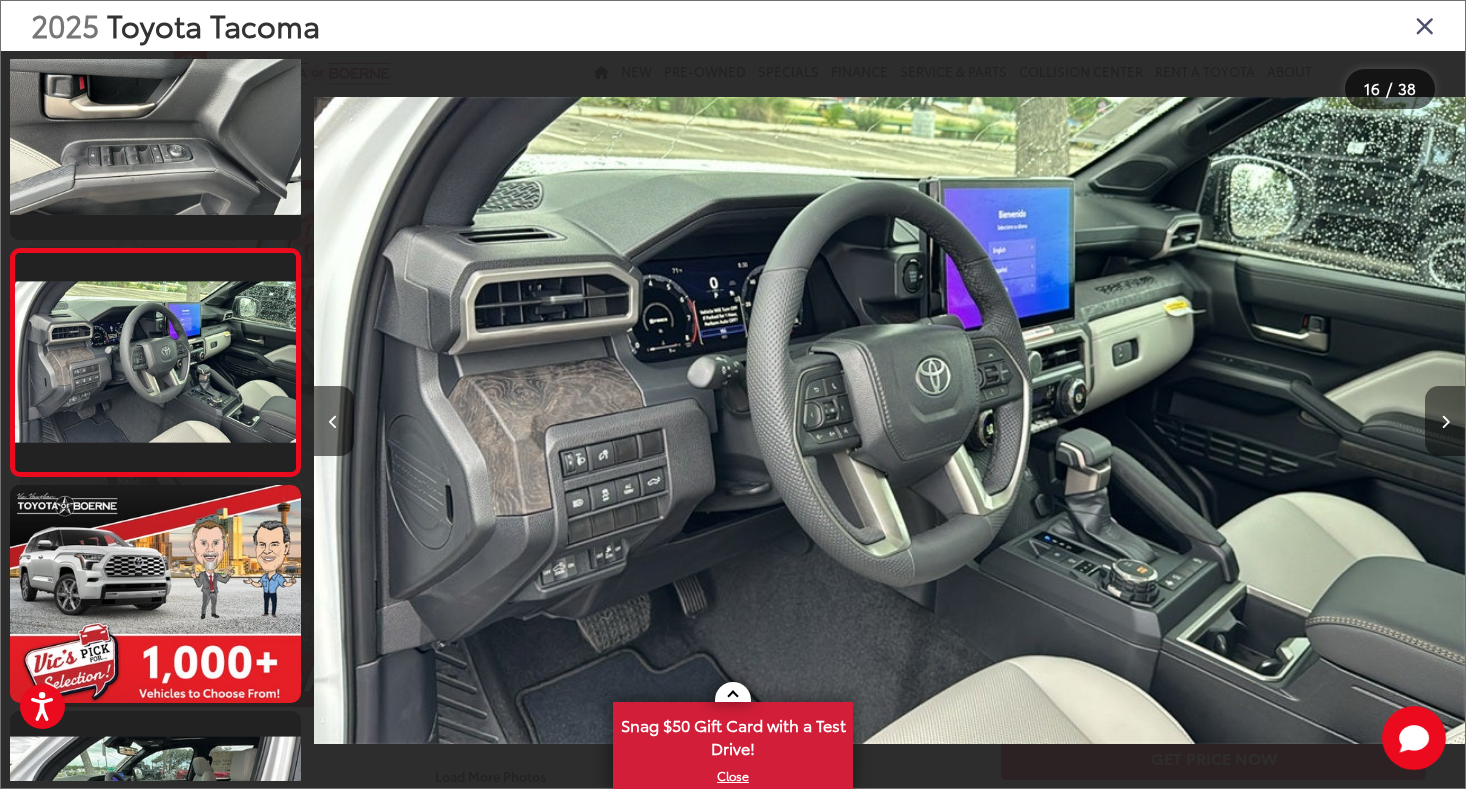 click at bounding box center [1445, 421] 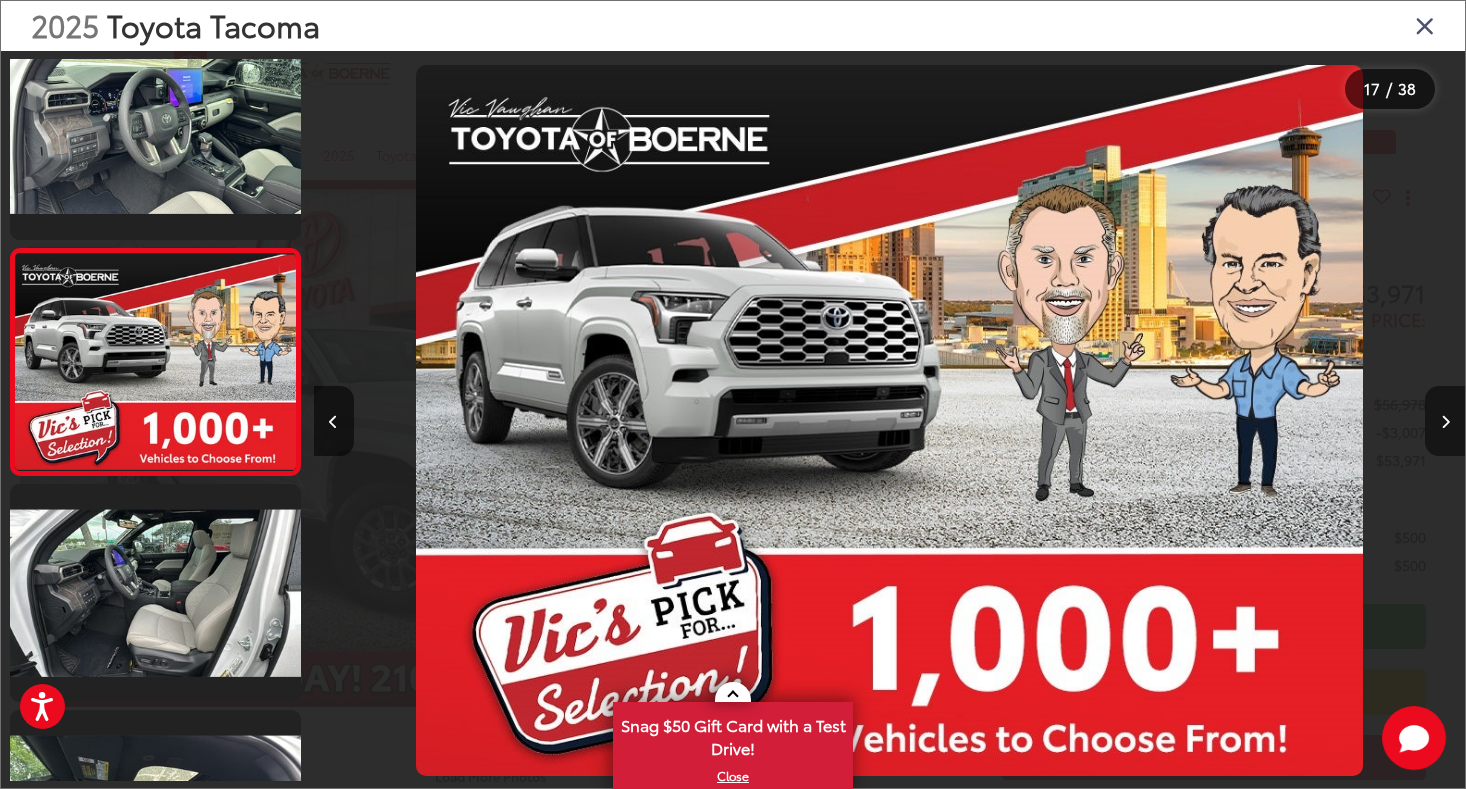 click at bounding box center (1445, 421) 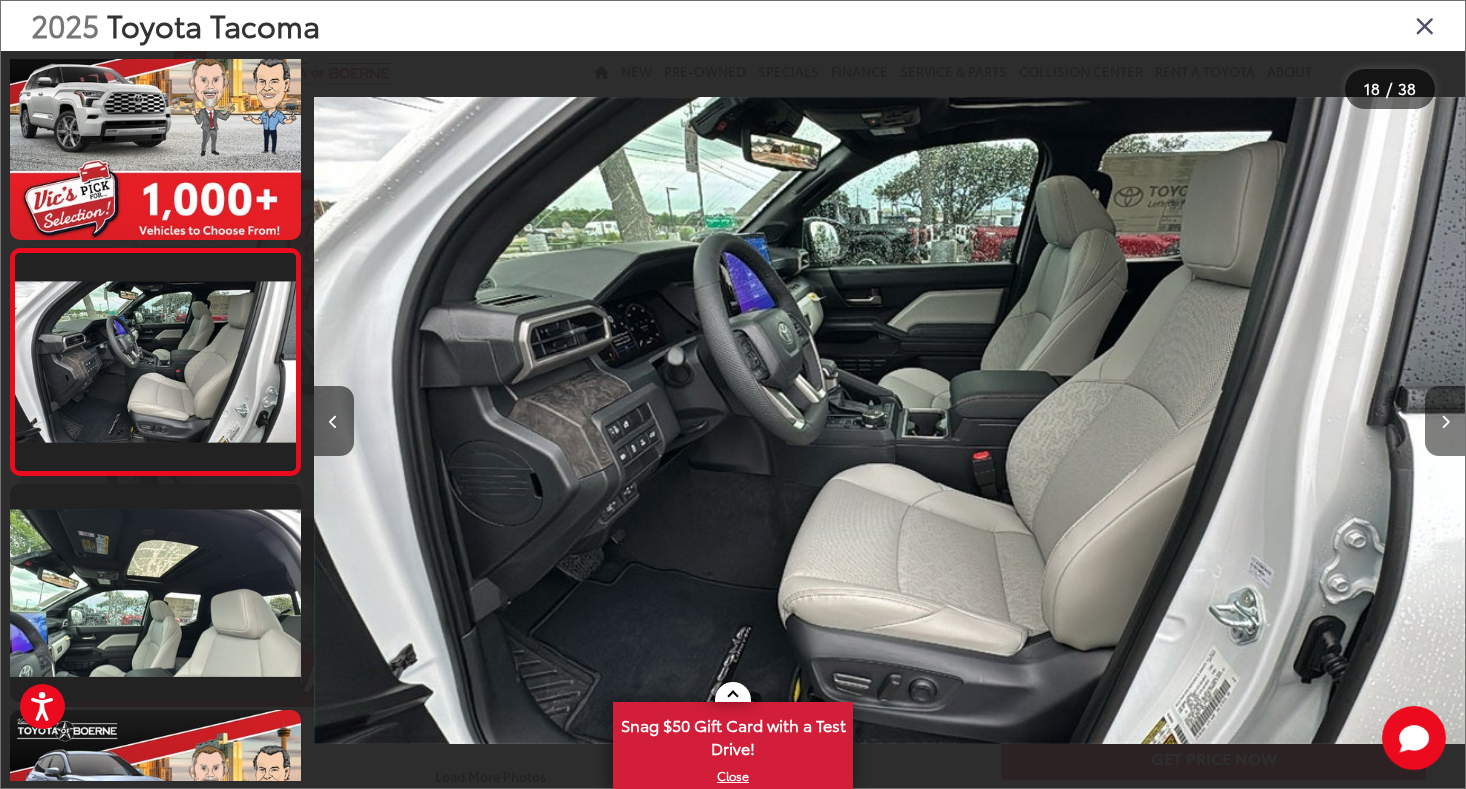 click at bounding box center (1445, 421) 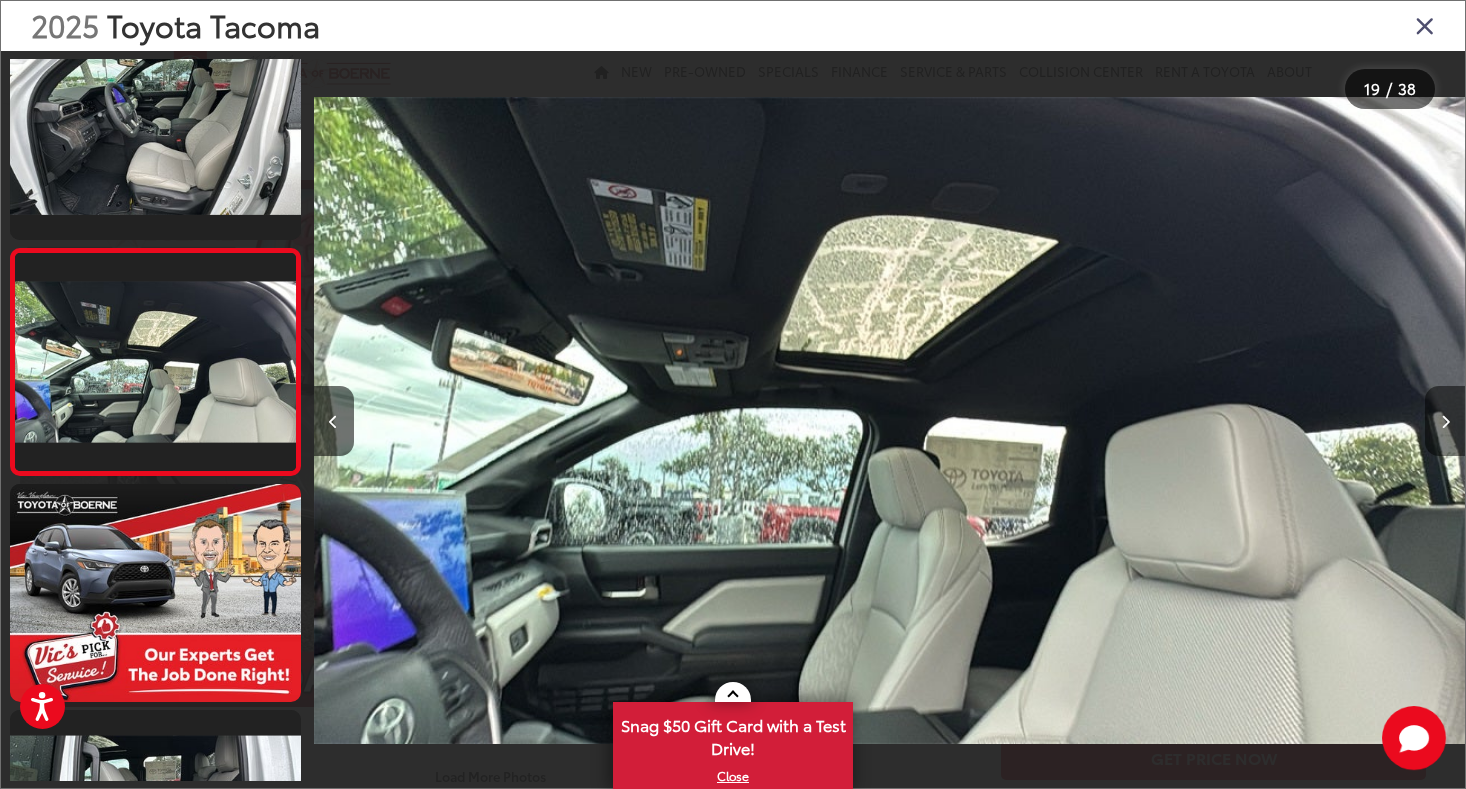 click at bounding box center [1445, 421] 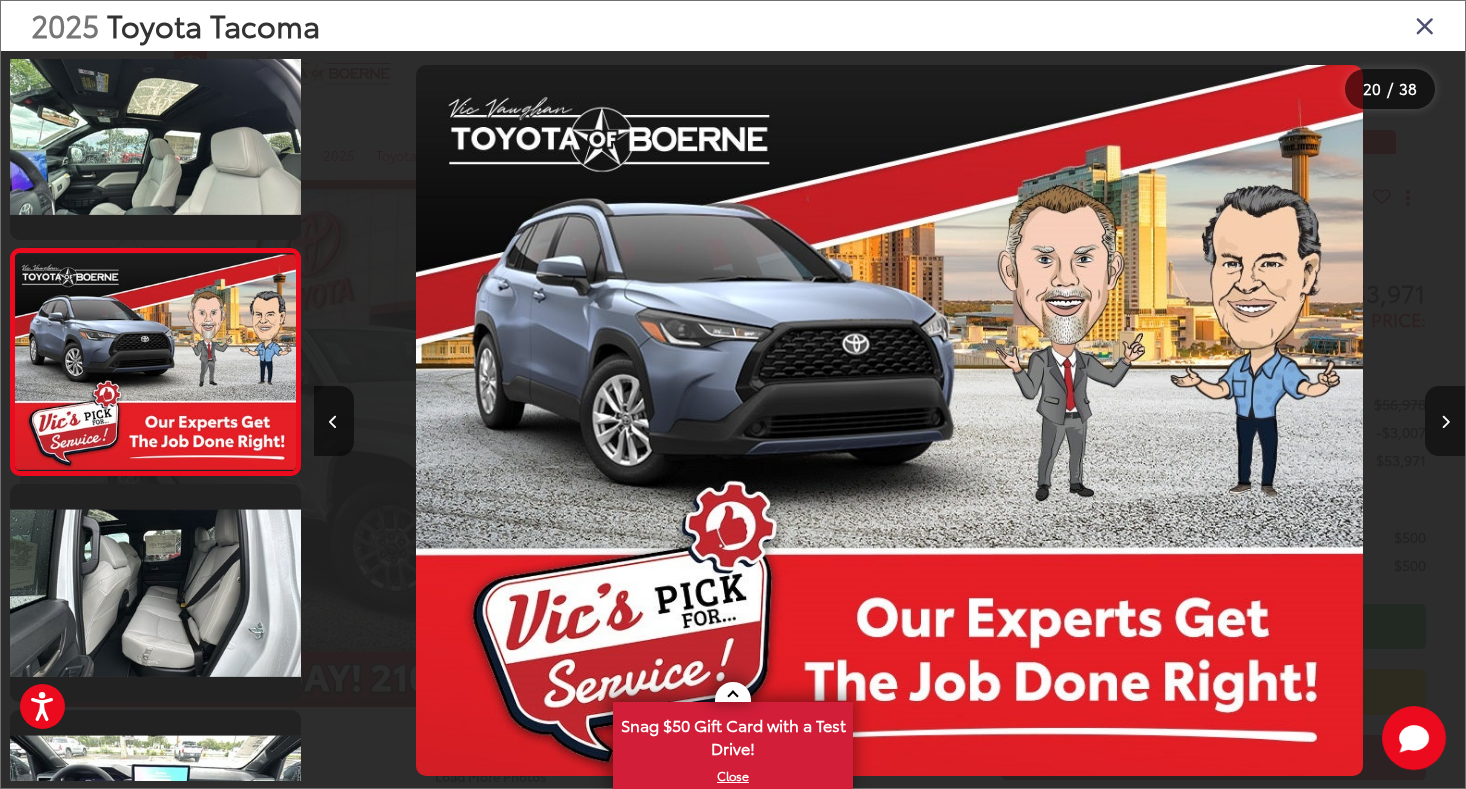 click at bounding box center (1445, 421) 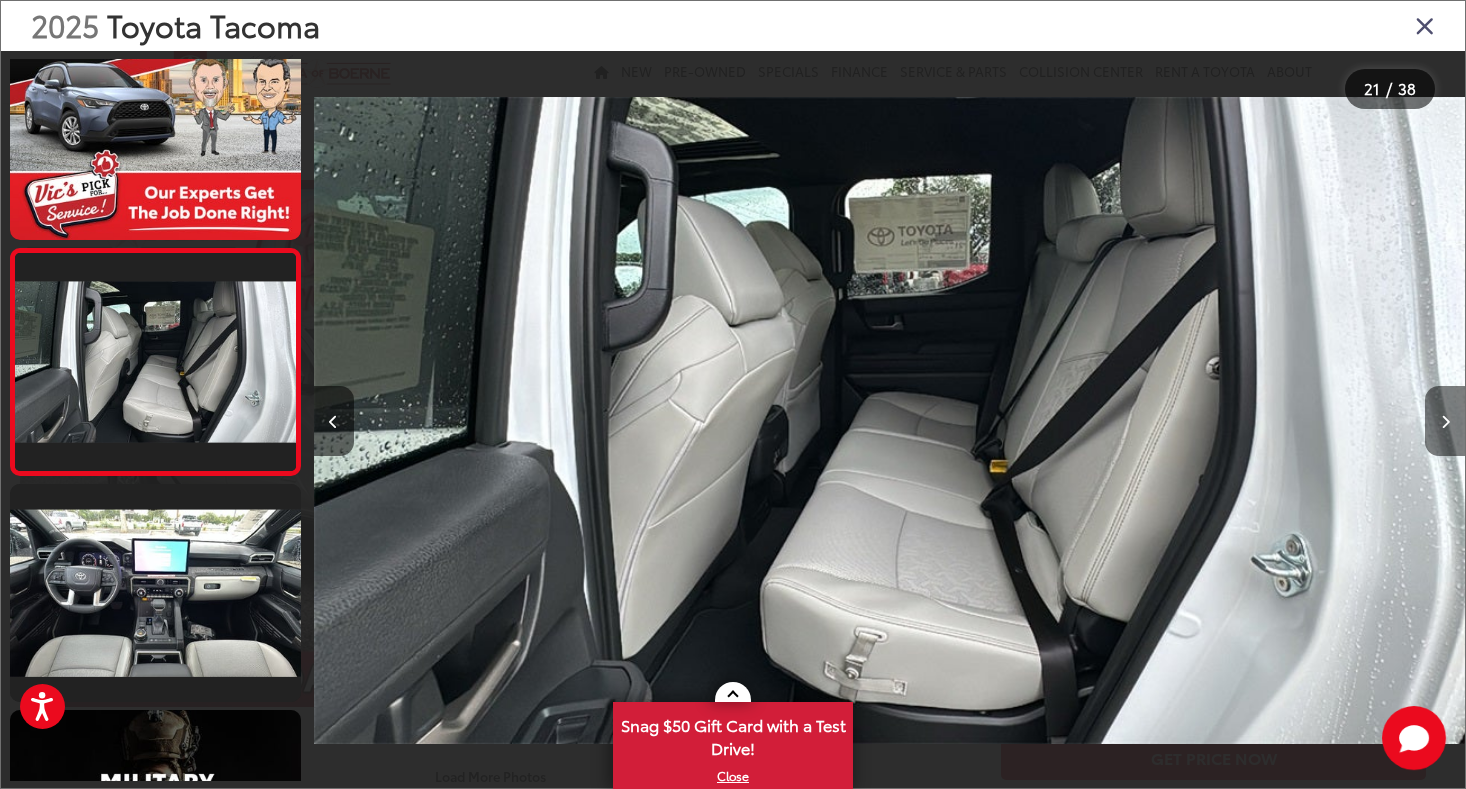 click at bounding box center (1445, 421) 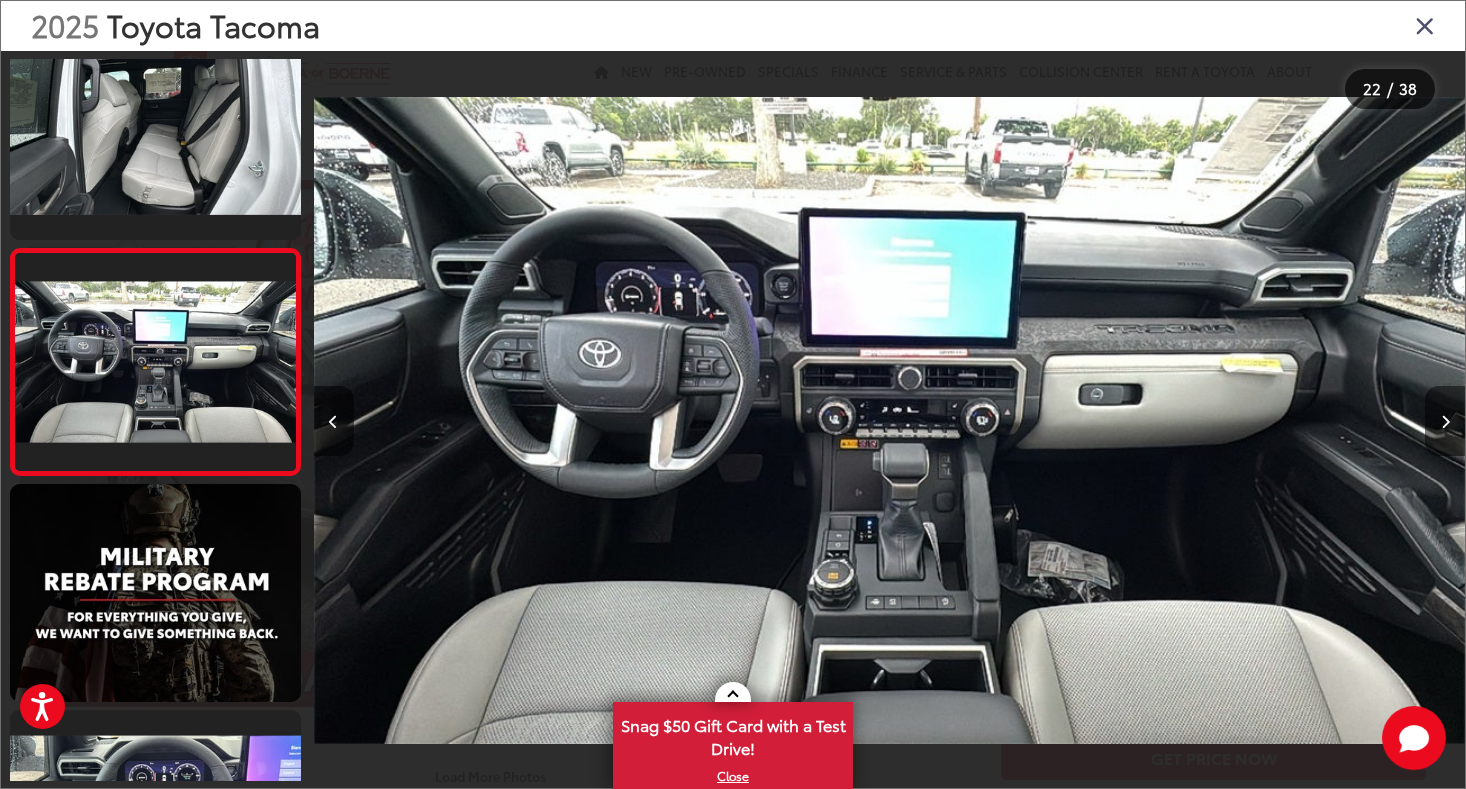 click at bounding box center [1445, 421] 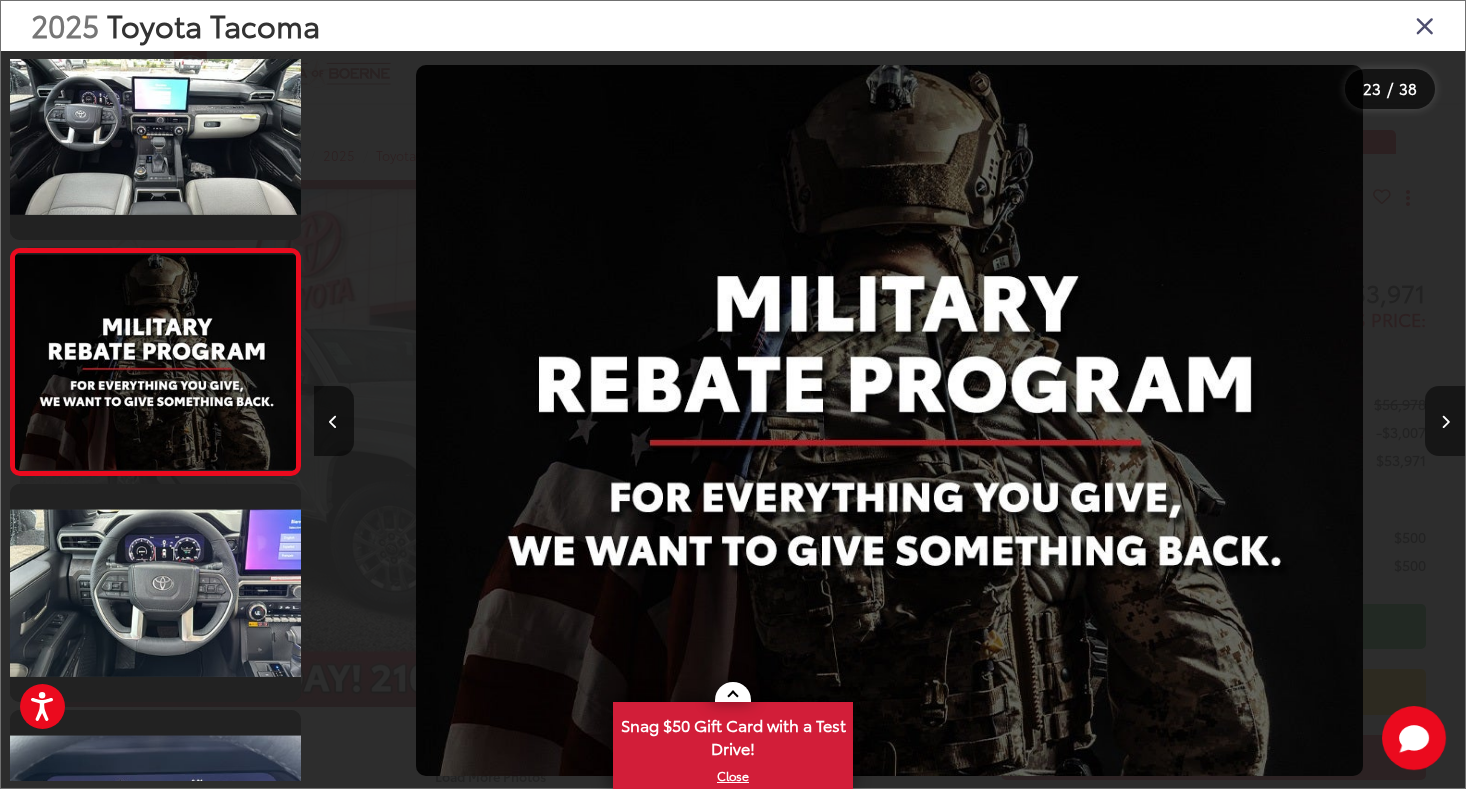 click at bounding box center (1445, 421) 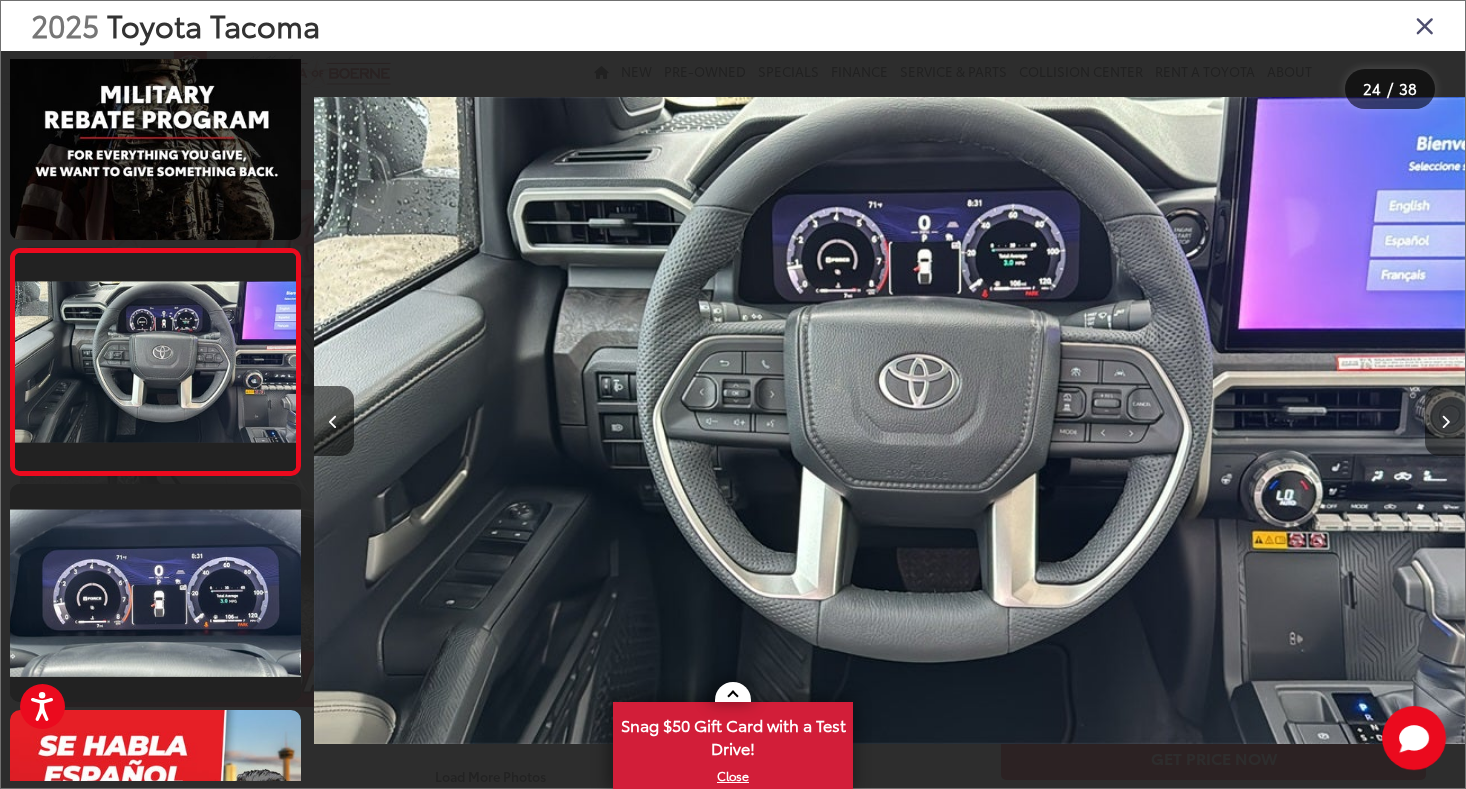 click at bounding box center [1445, 421] 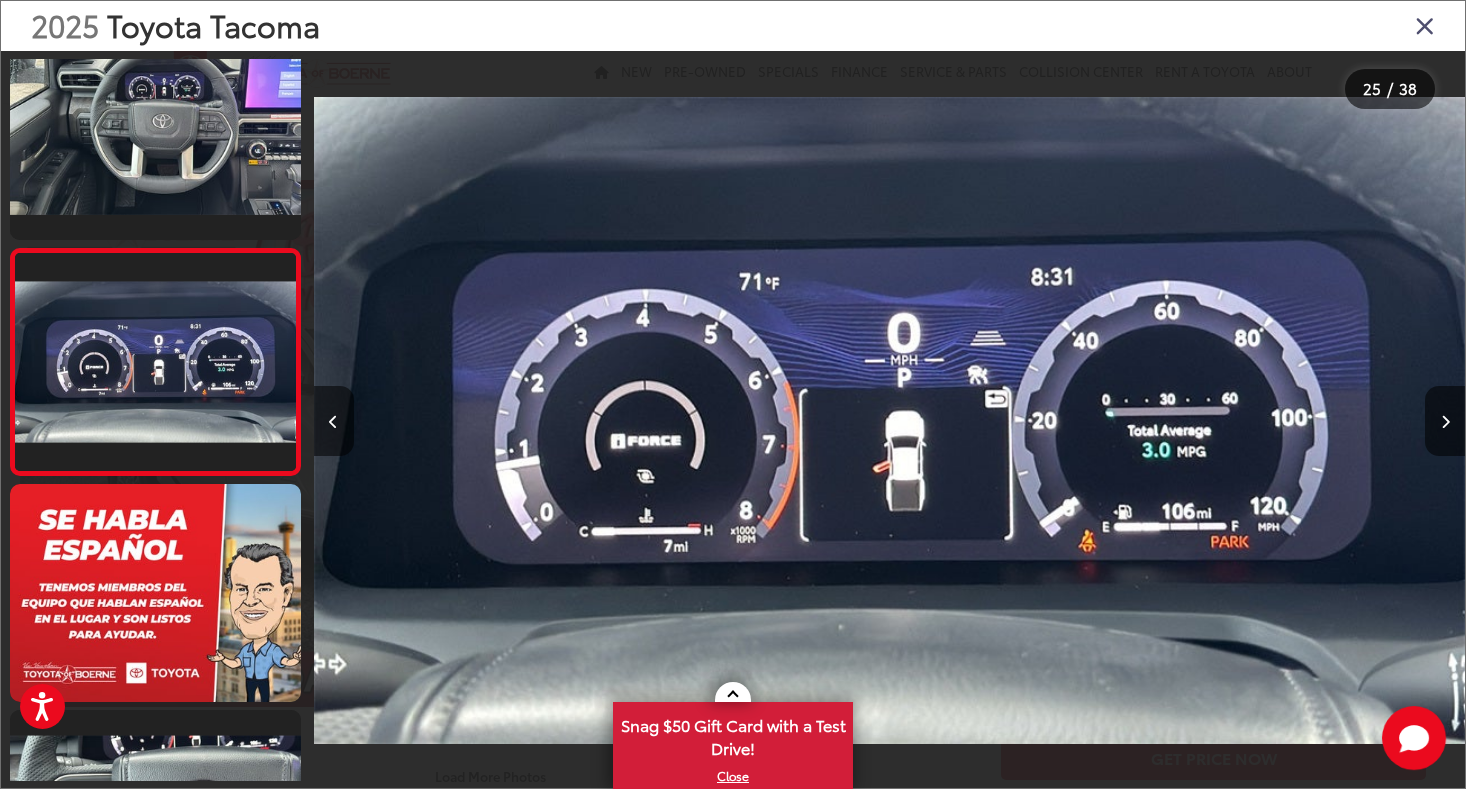 click at bounding box center (1425, 25) 